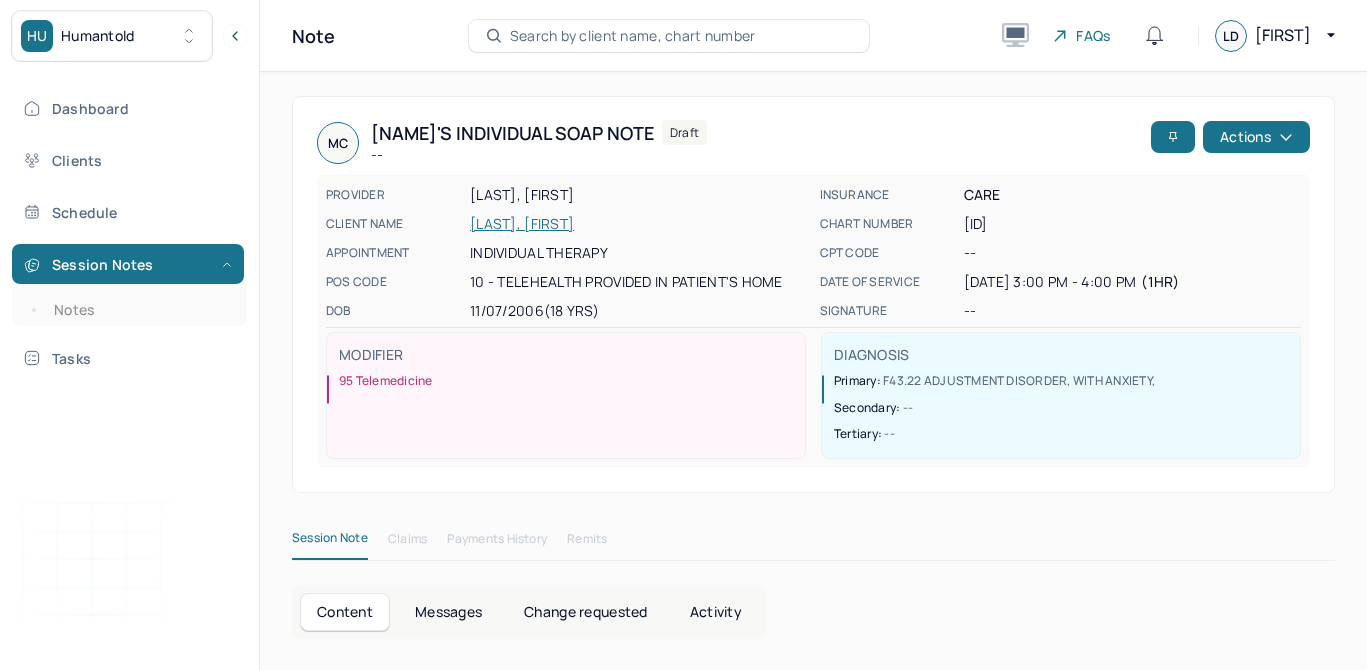 scroll, scrollTop: 0, scrollLeft: 0, axis: both 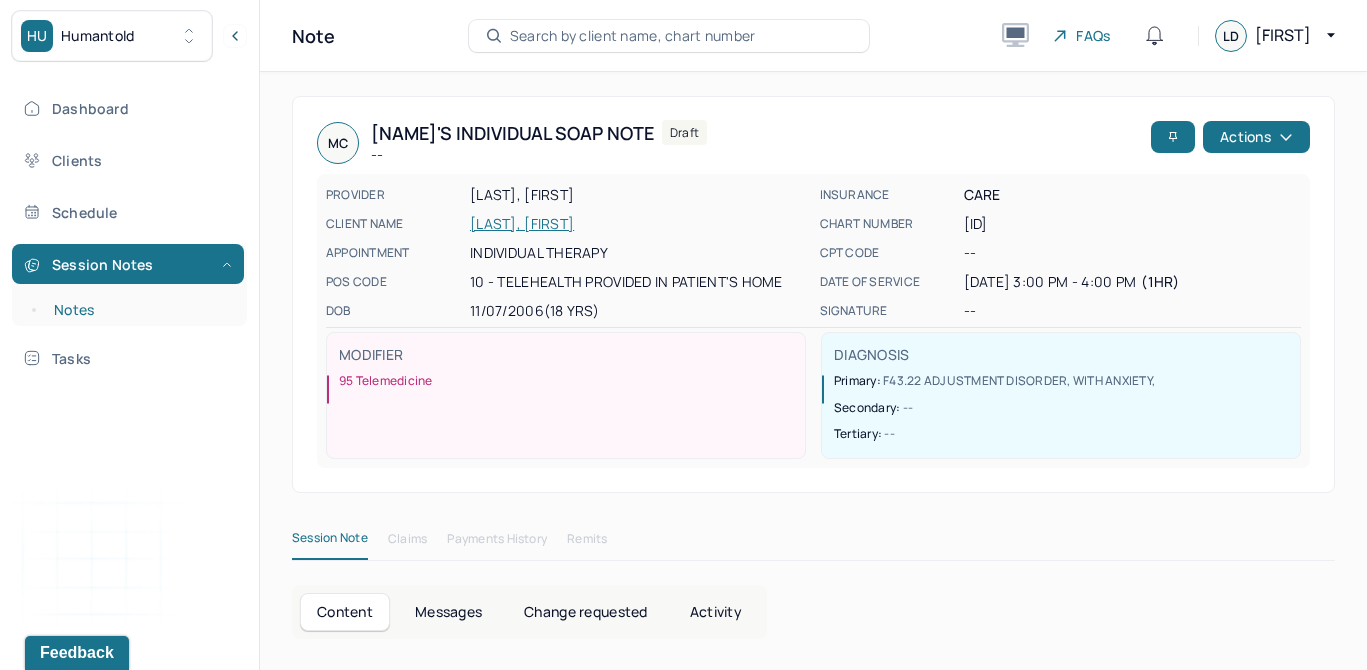 click on "Notes" at bounding box center (139, 310) 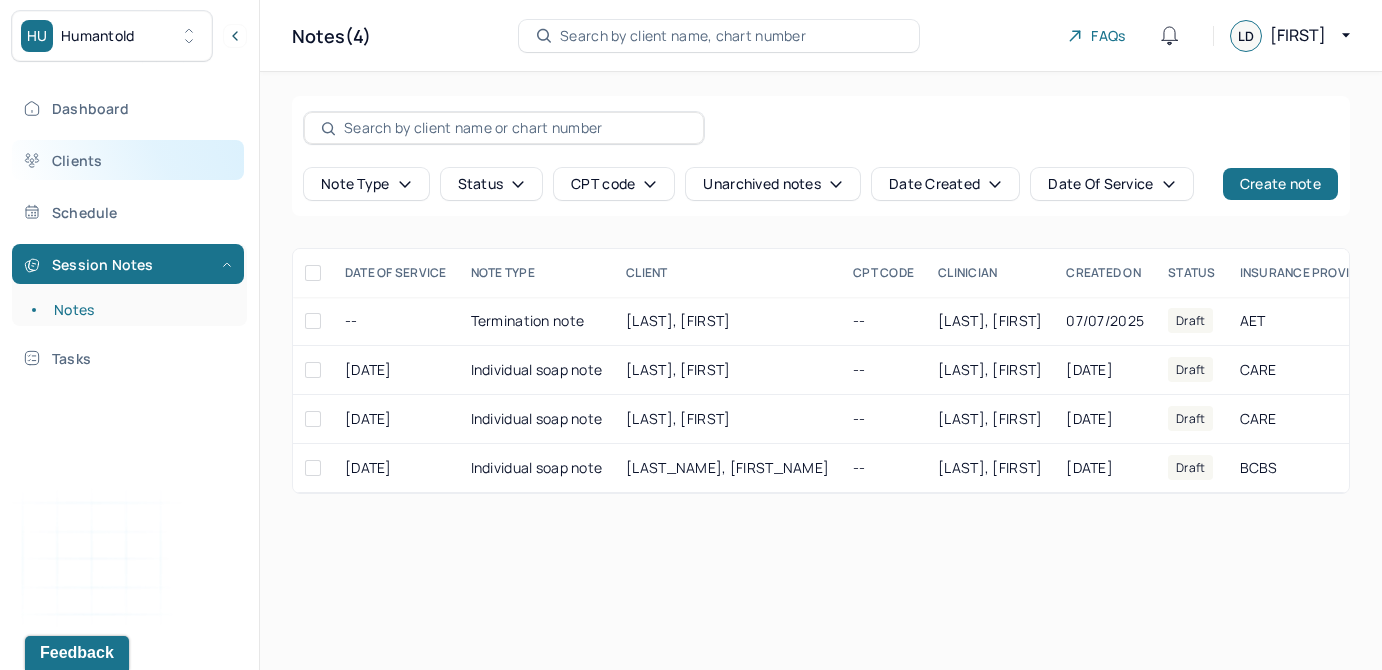 click on "Clients" at bounding box center [128, 160] 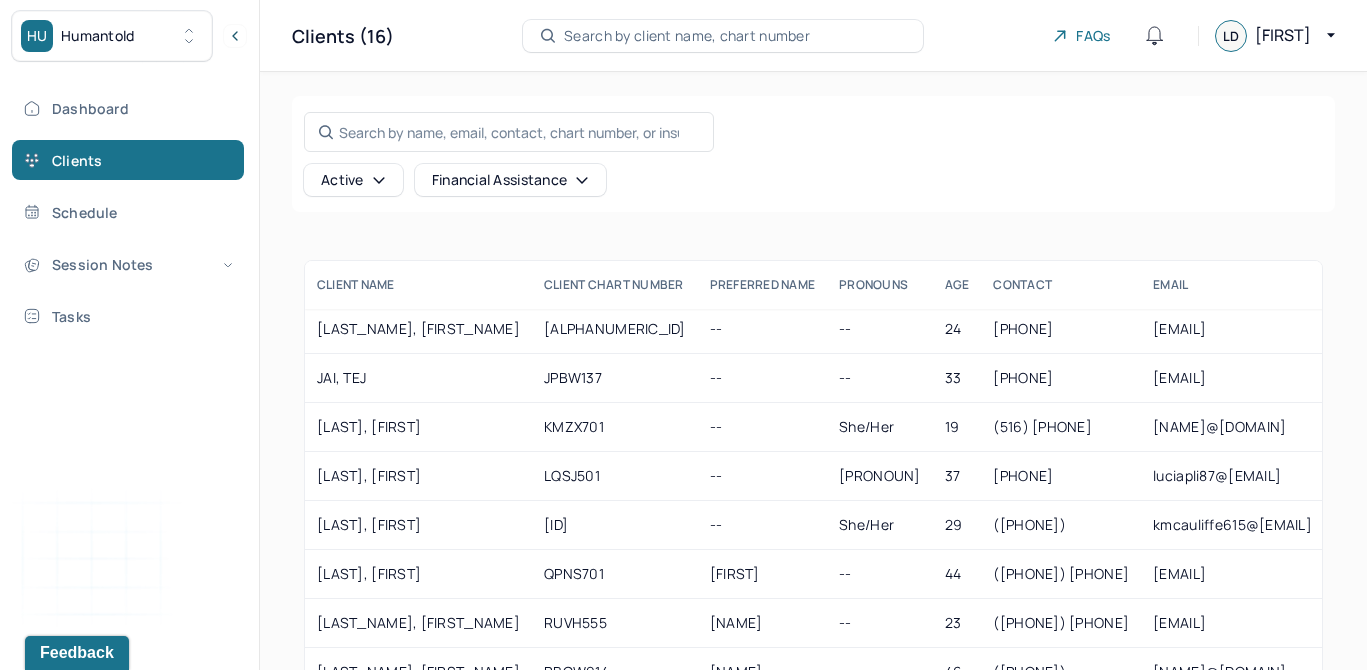scroll, scrollTop: 313, scrollLeft: 0, axis: vertical 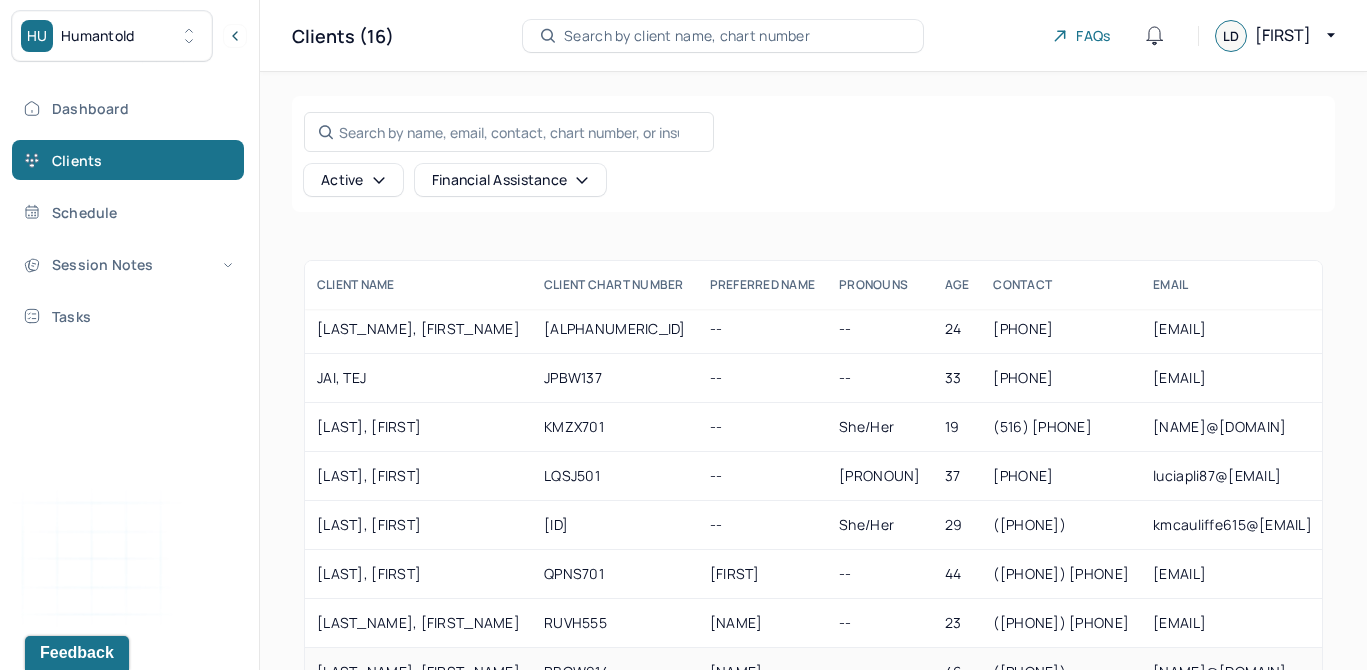 click on "[LAST_NAME], [FIRST_NAME]" at bounding box center (418, 672) 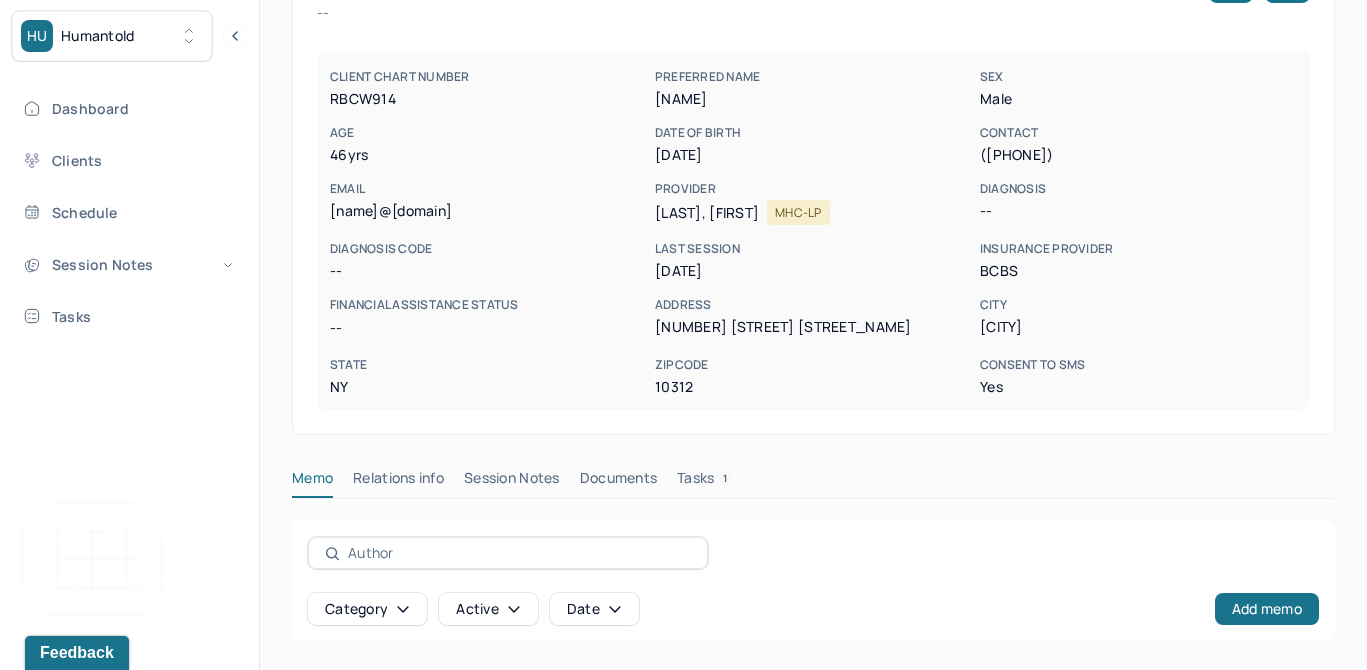 scroll, scrollTop: 153, scrollLeft: 0, axis: vertical 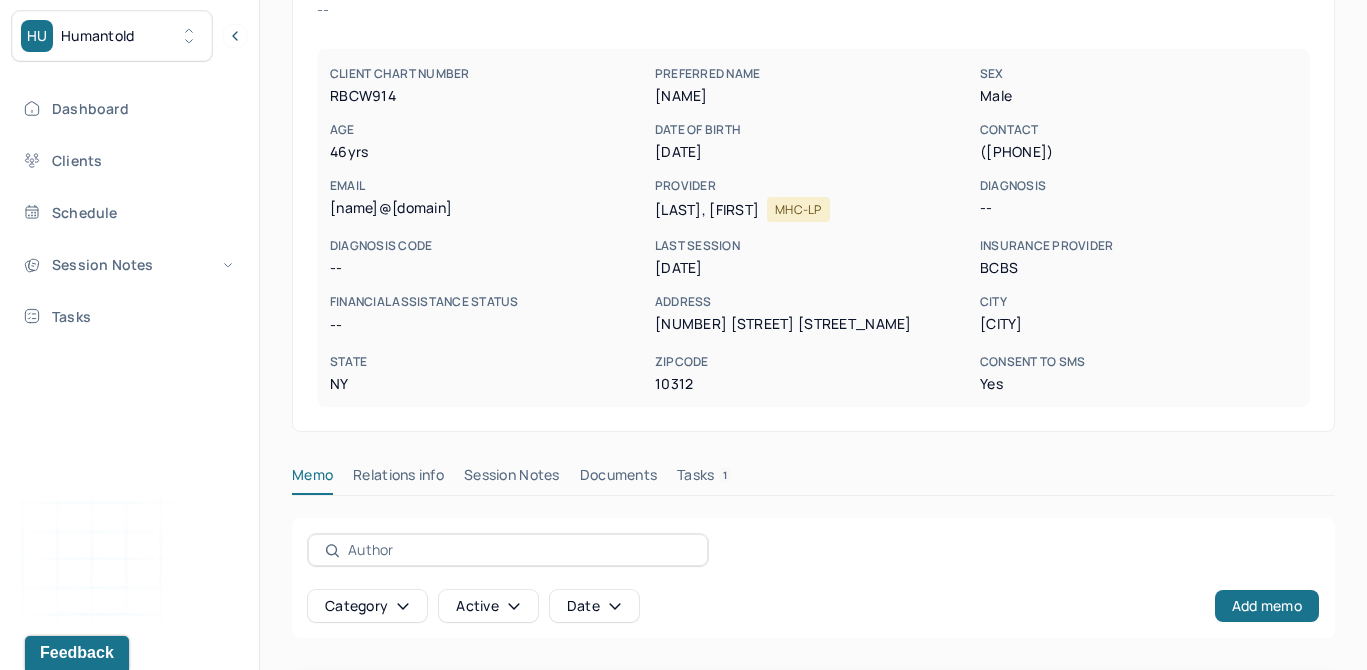 click on "Session Notes" at bounding box center [512, 479] 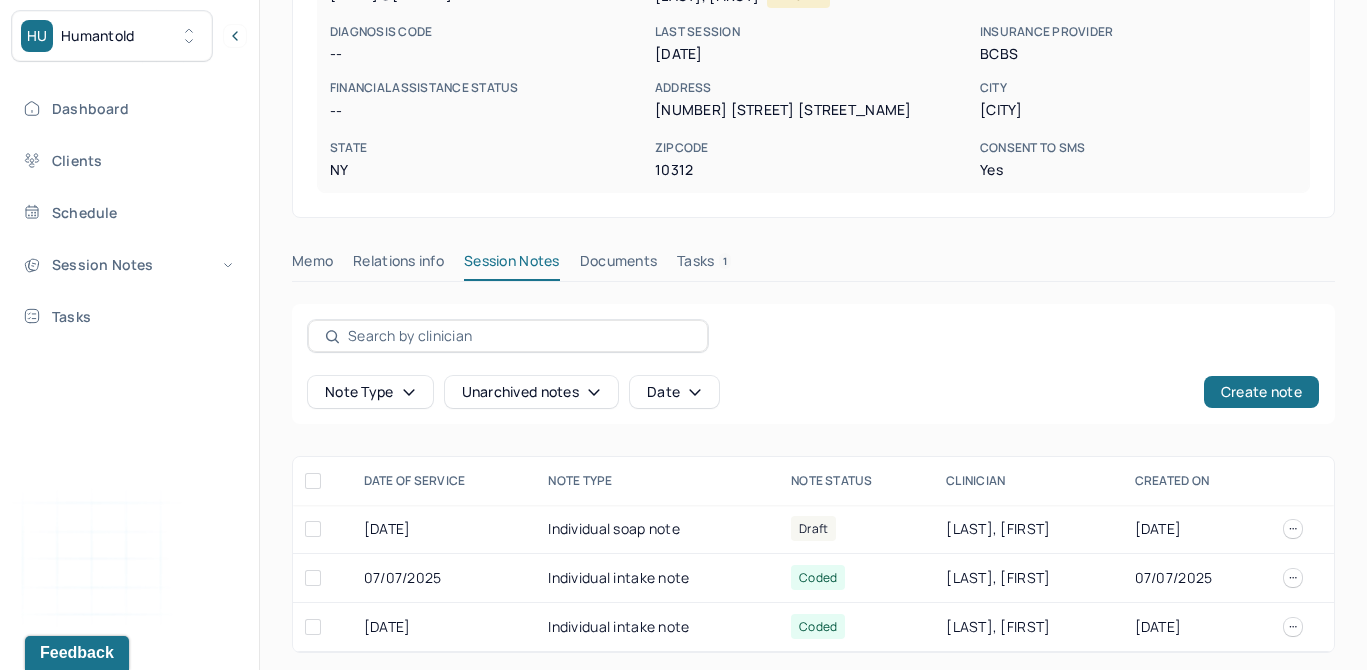 scroll, scrollTop: 374, scrollLeft: 0, axis: vertical 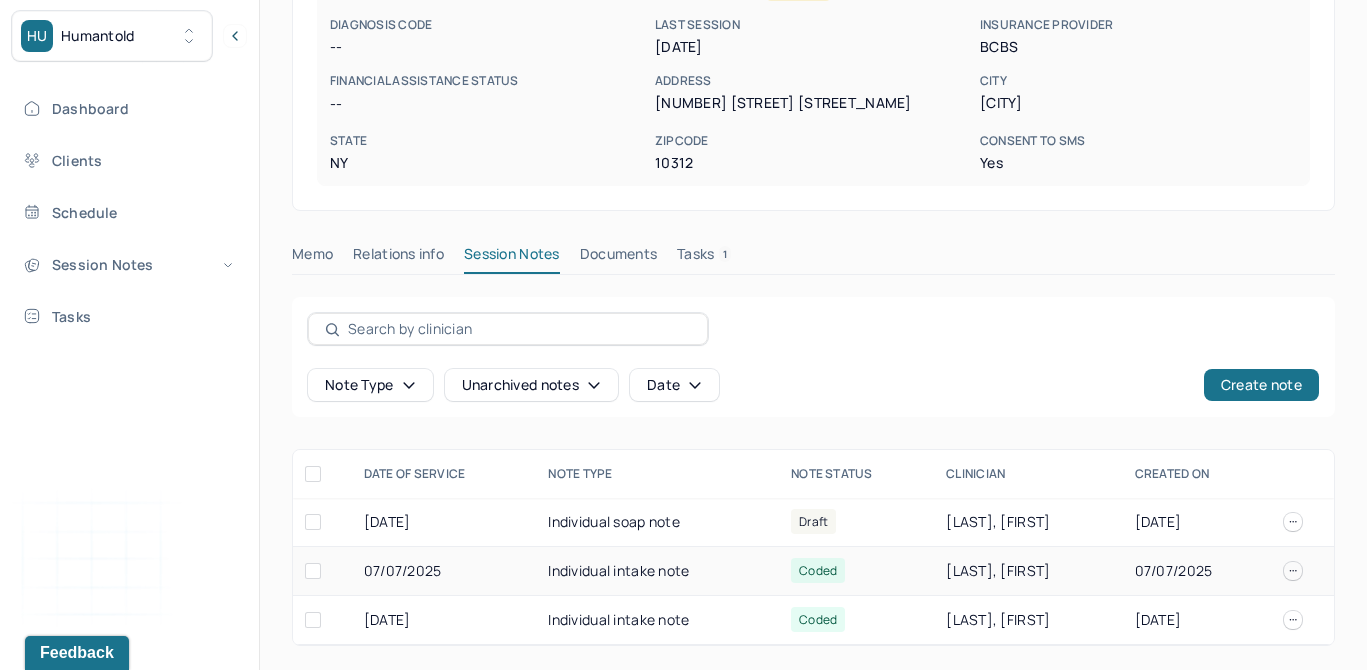click on "07/07/2025" at bounding box center (444, 571) 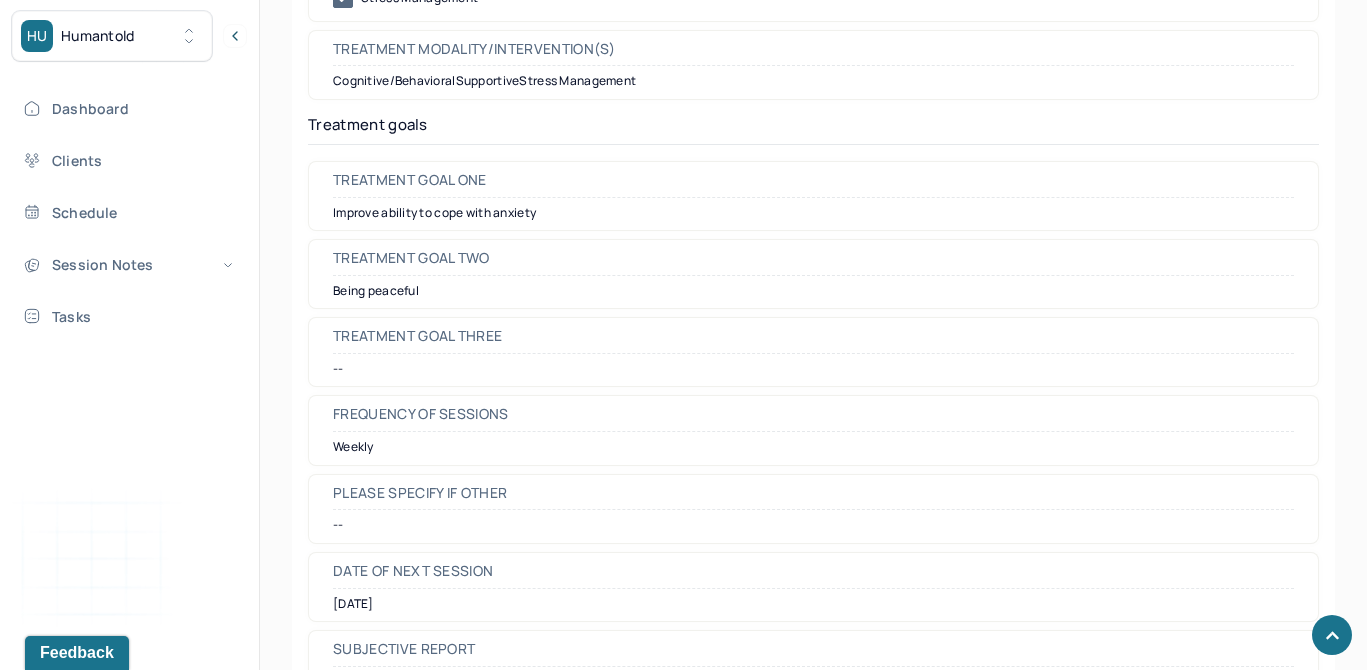 scroll, scrollTop: 8568, scrollLeft: 0, axis: vertical 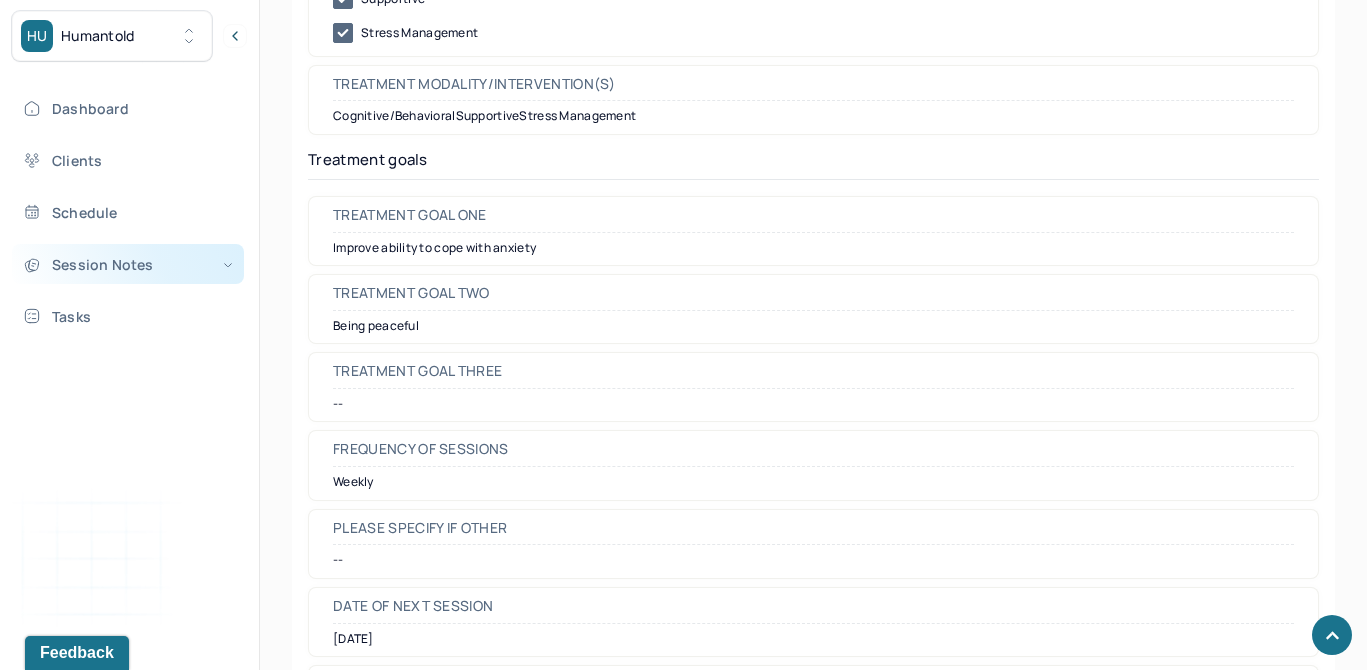 click on "Session Notes" at bounding box center [128, 264] 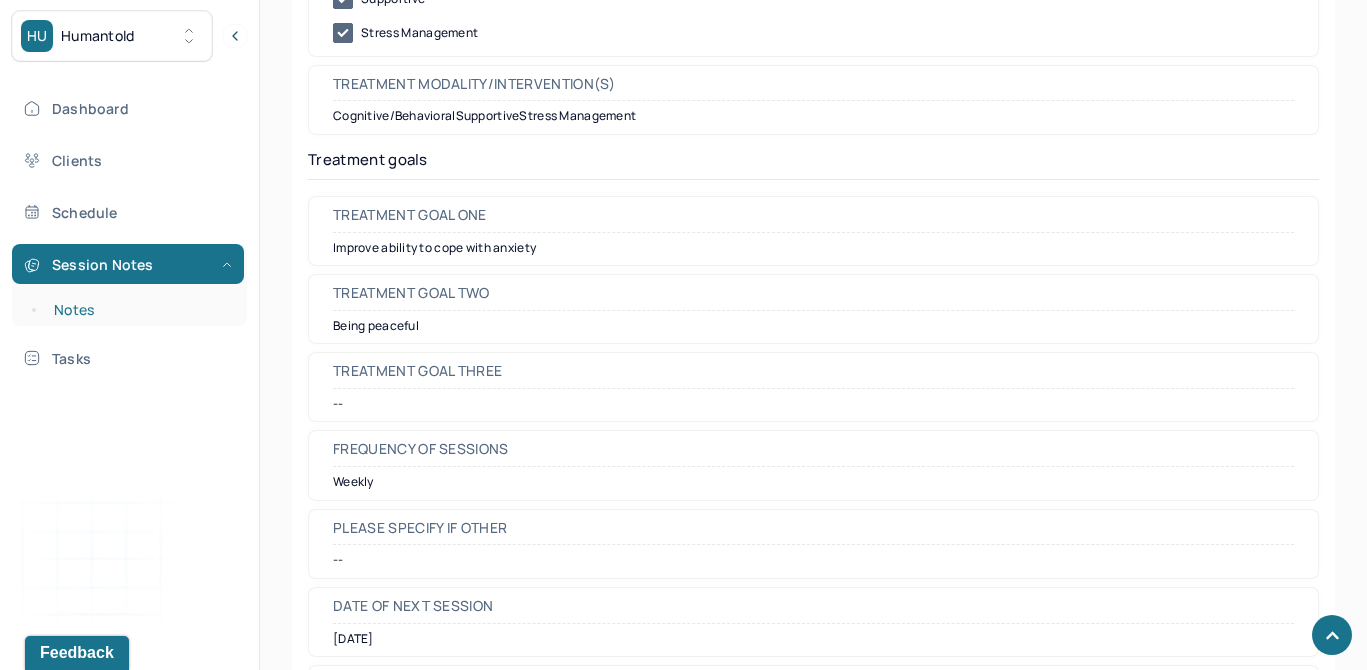 click on "Notes" at bounding box center (139, 310) 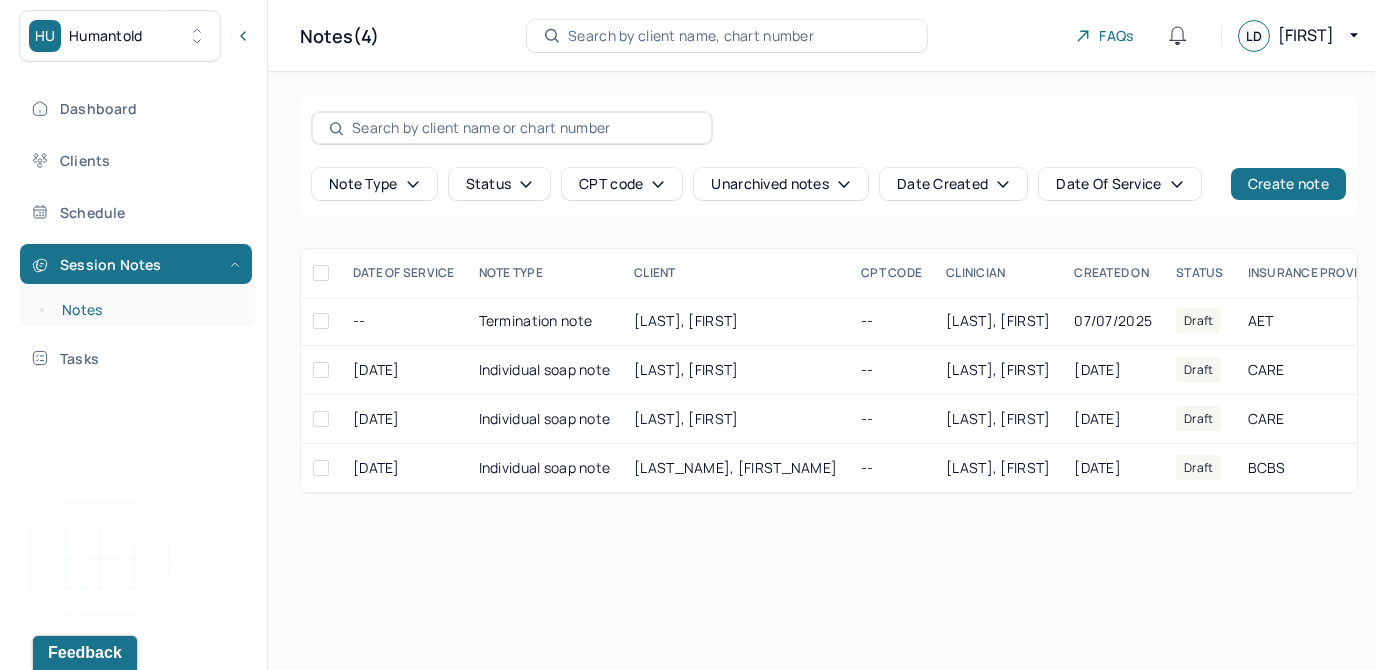 scroll, scrollTop: 0, scrollLeft: 0, axis: both 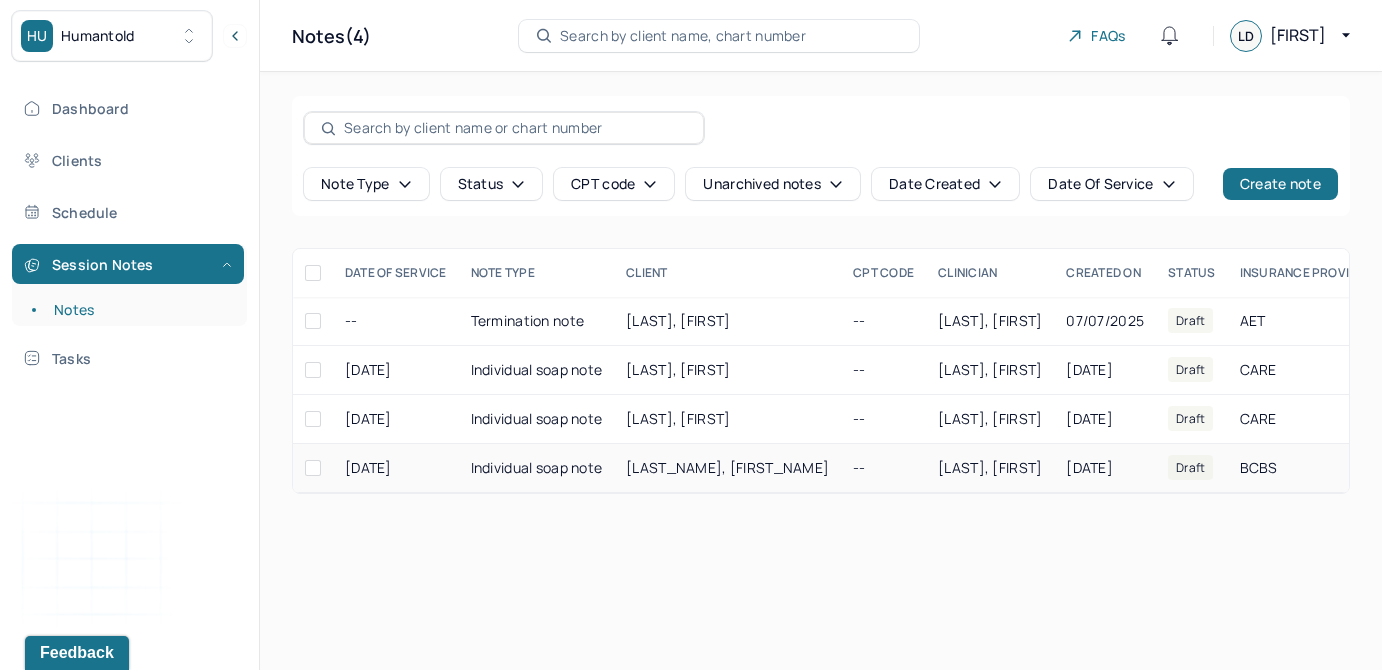 click on "Individual soap note" at bounding box center [537, 468] 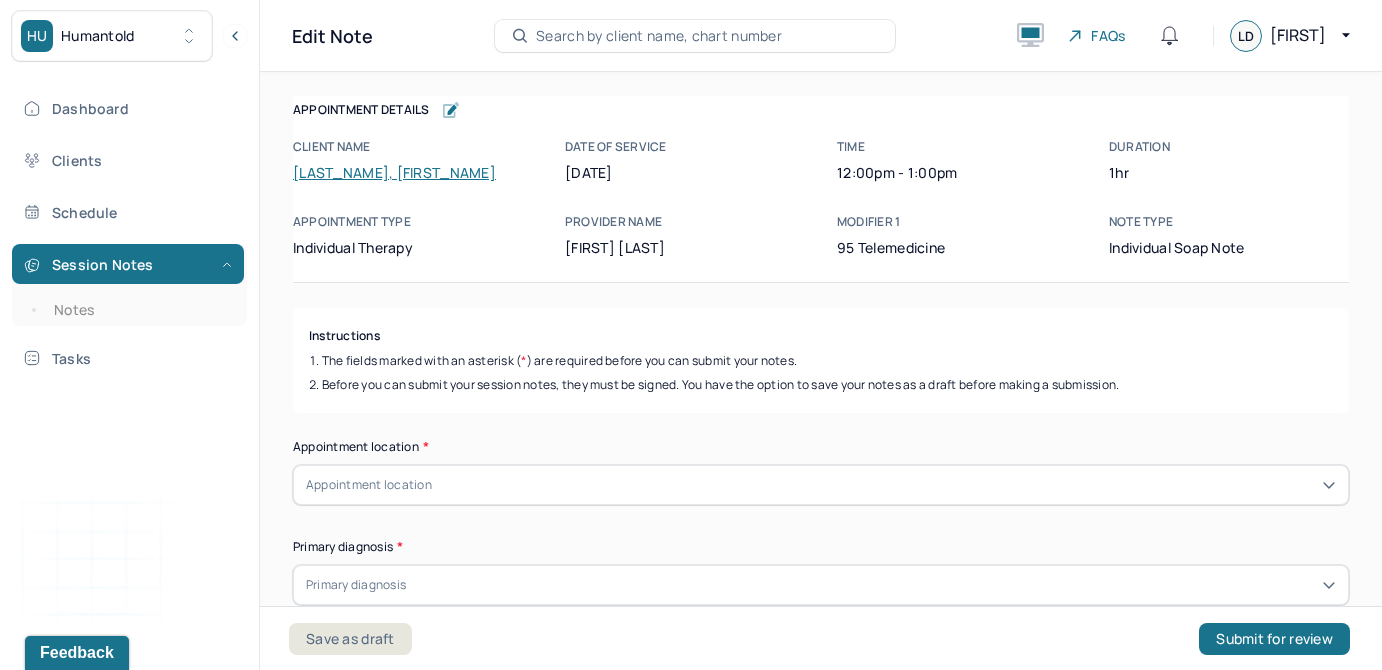 scroll, scrollTop: 22, scrollLeft: 0, axis: vertical 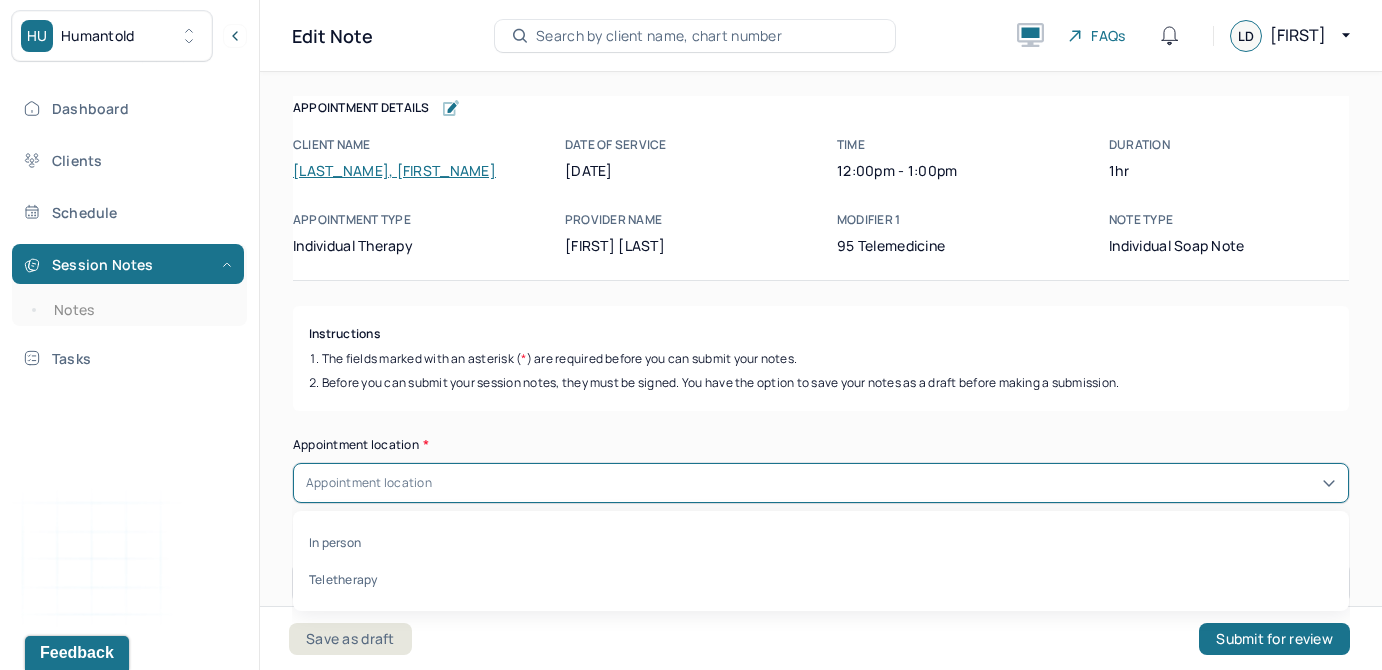 click on "Appointment location" at bounding box center [821, 483] 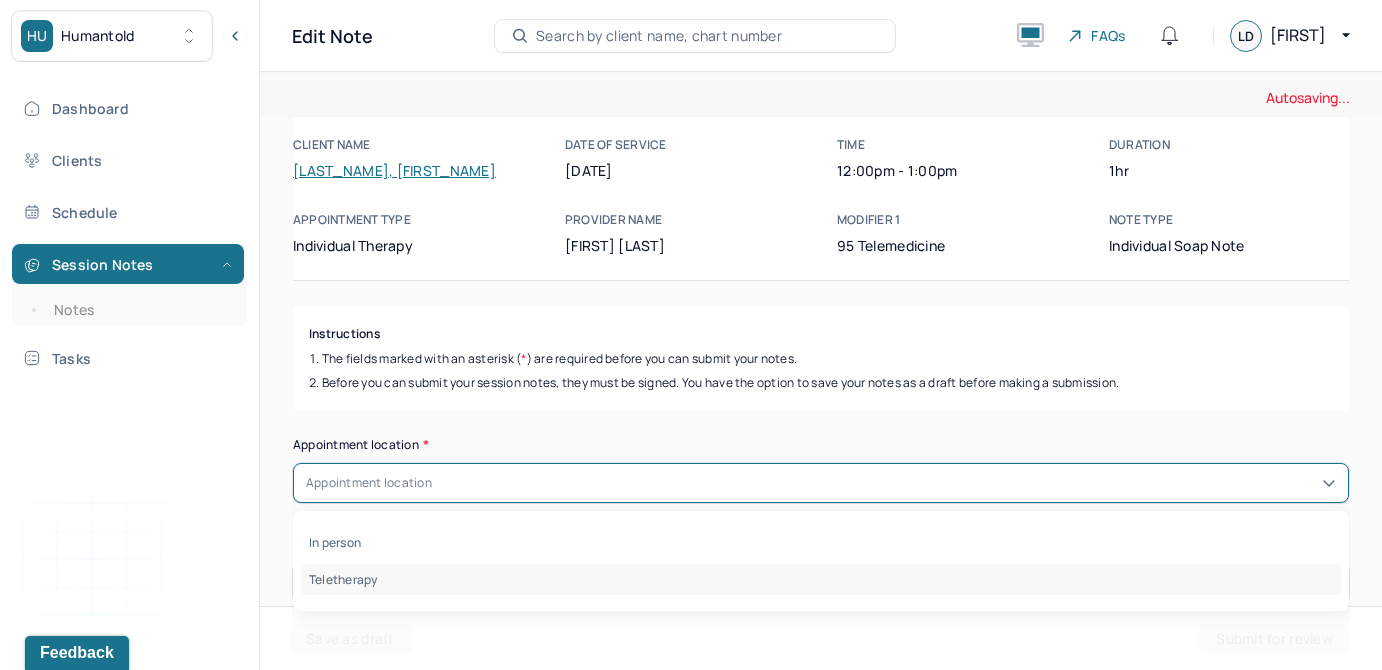 click on "Teletherapy" at bounding box center [821, 579] 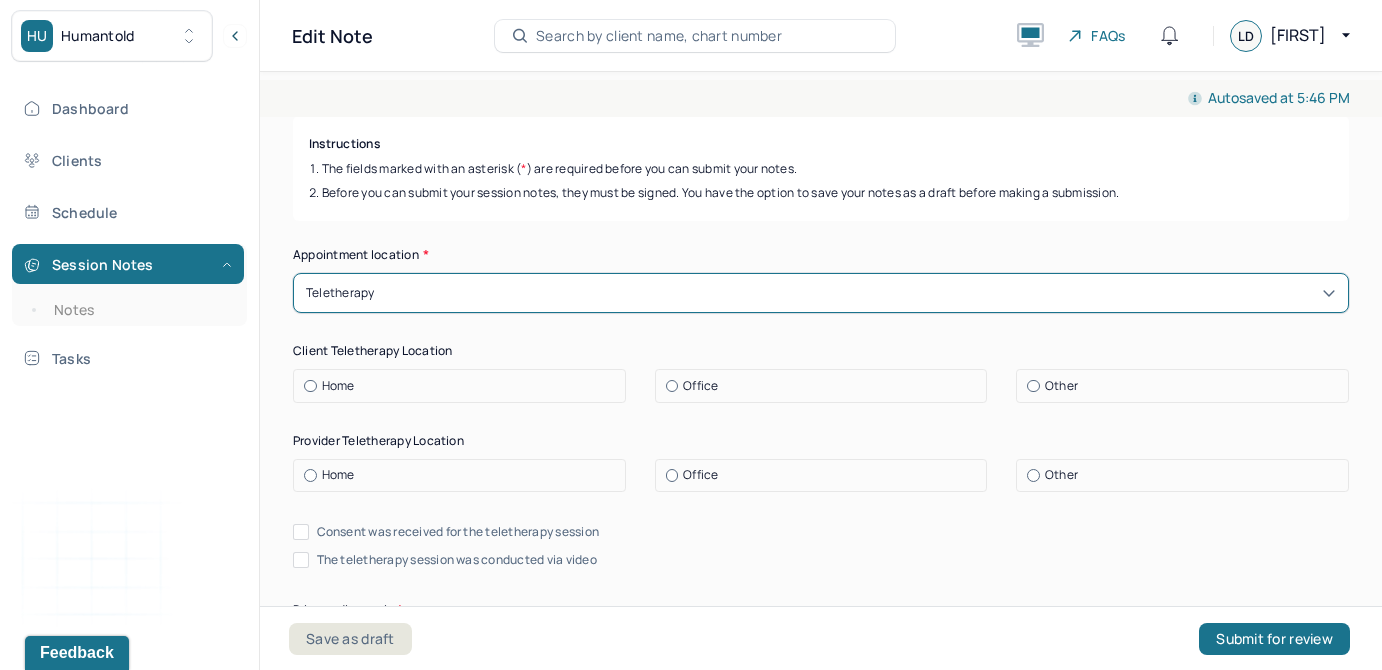 scroll, scrollTop: 245, scrollLeft: 0, axis: vertical 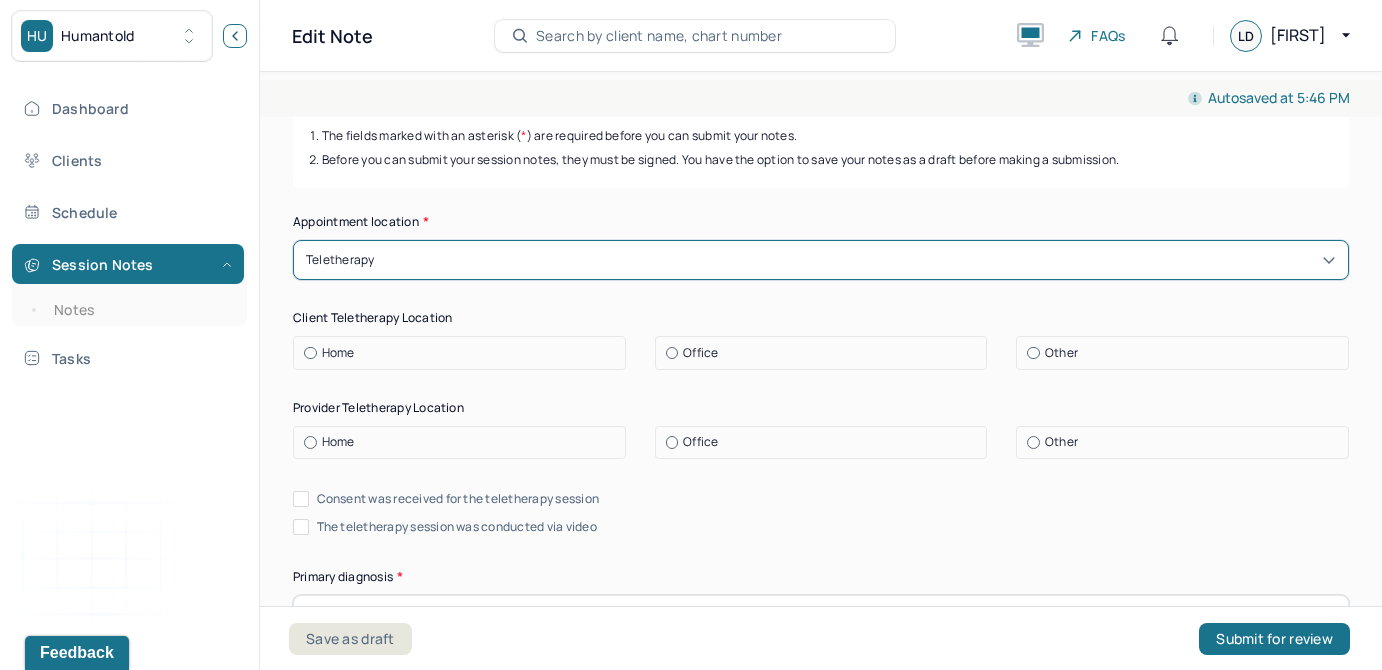click 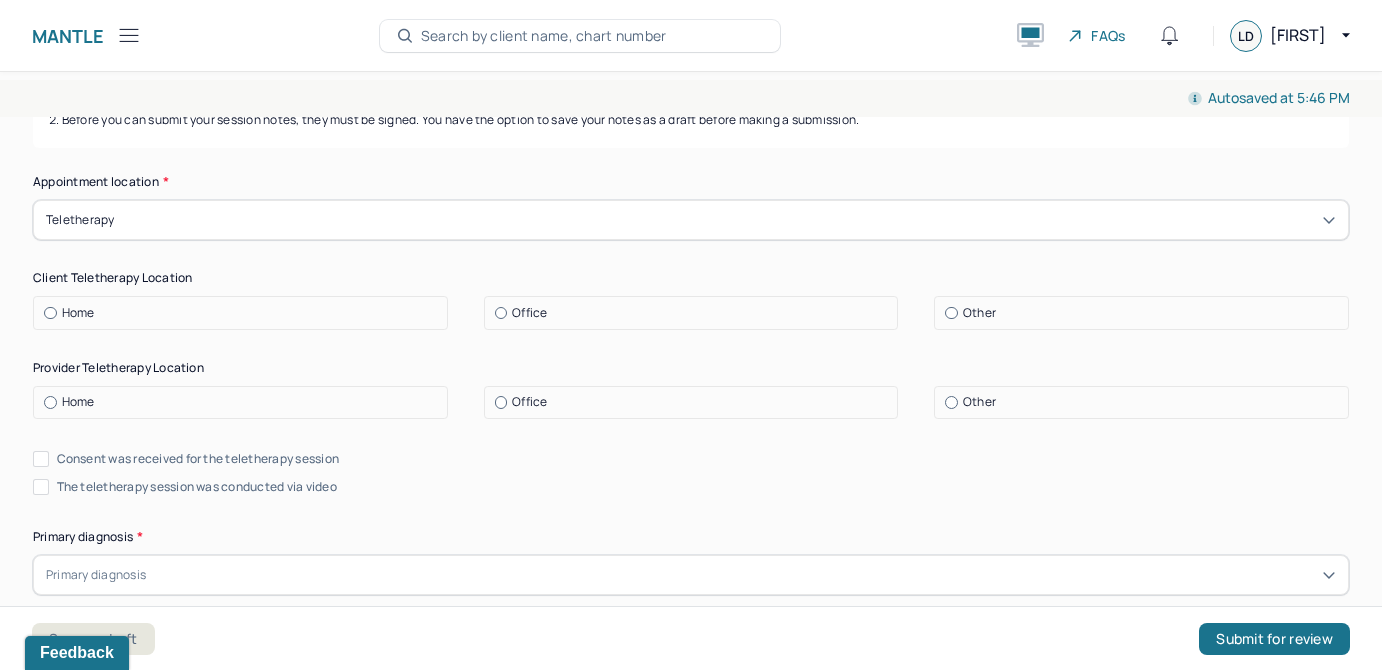 scroll, scrollTop: 284, scrollLeft: 0, axis: vertical 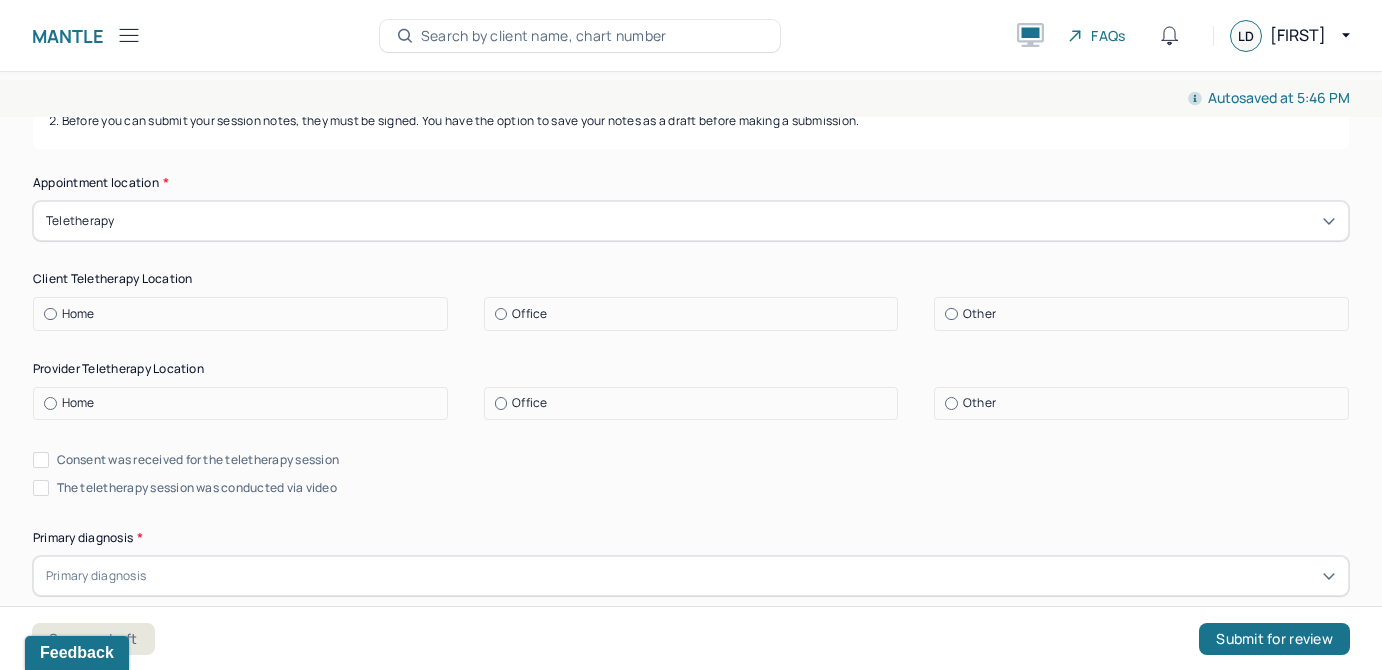 click on "Home" at bounding box center (245, 314) 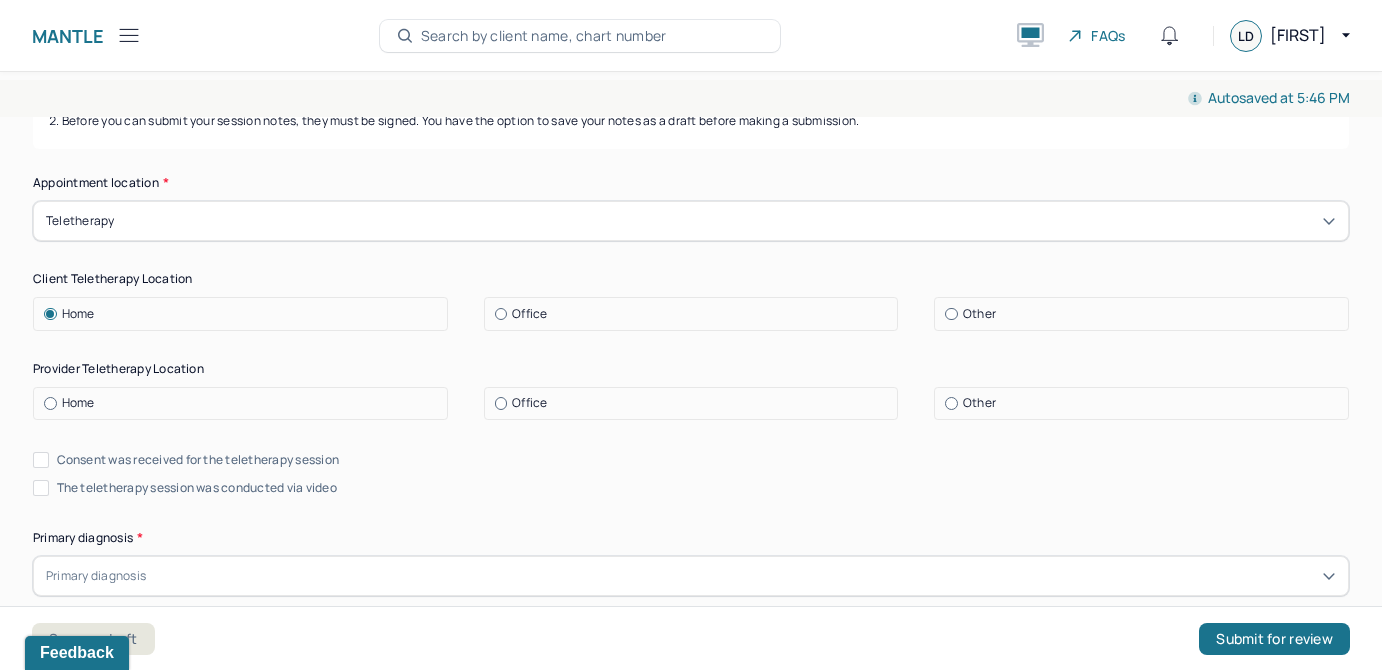 click on "Home" at bounding box center [245, 403] 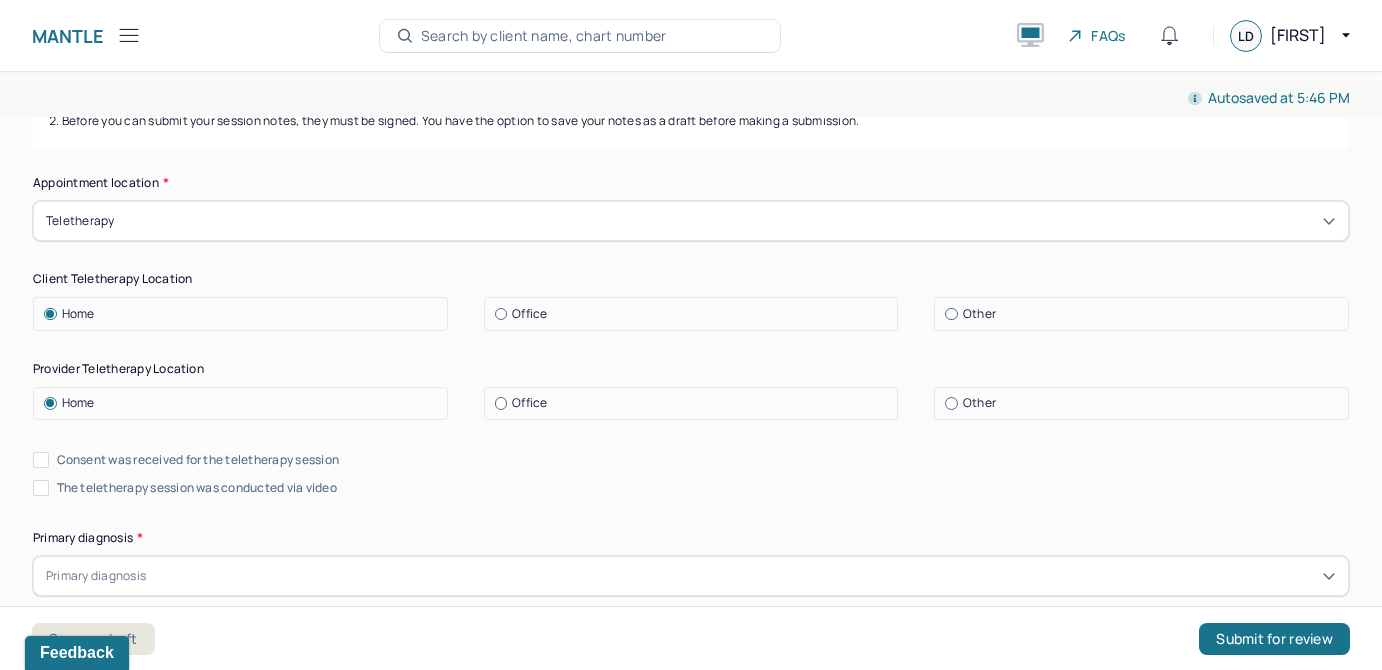 click on "Appointment location * Teletherapy Client Teletherapy Location Home Office Other Provider Teletherapy Location Home Office Other Consent was received for the teletherapy session The teletherapy session was conducted via video Primary diagnosis * Primary diagnosis Secondary diagnosis (optional) Secondary diagnosis Tertiary diagnosis (optional) Tertiary diagnosis Emotional / Behavioural symptoms demonstrated * Causing * Causing Intention for Session * Intention for Session" at bounding box center [691, 657] 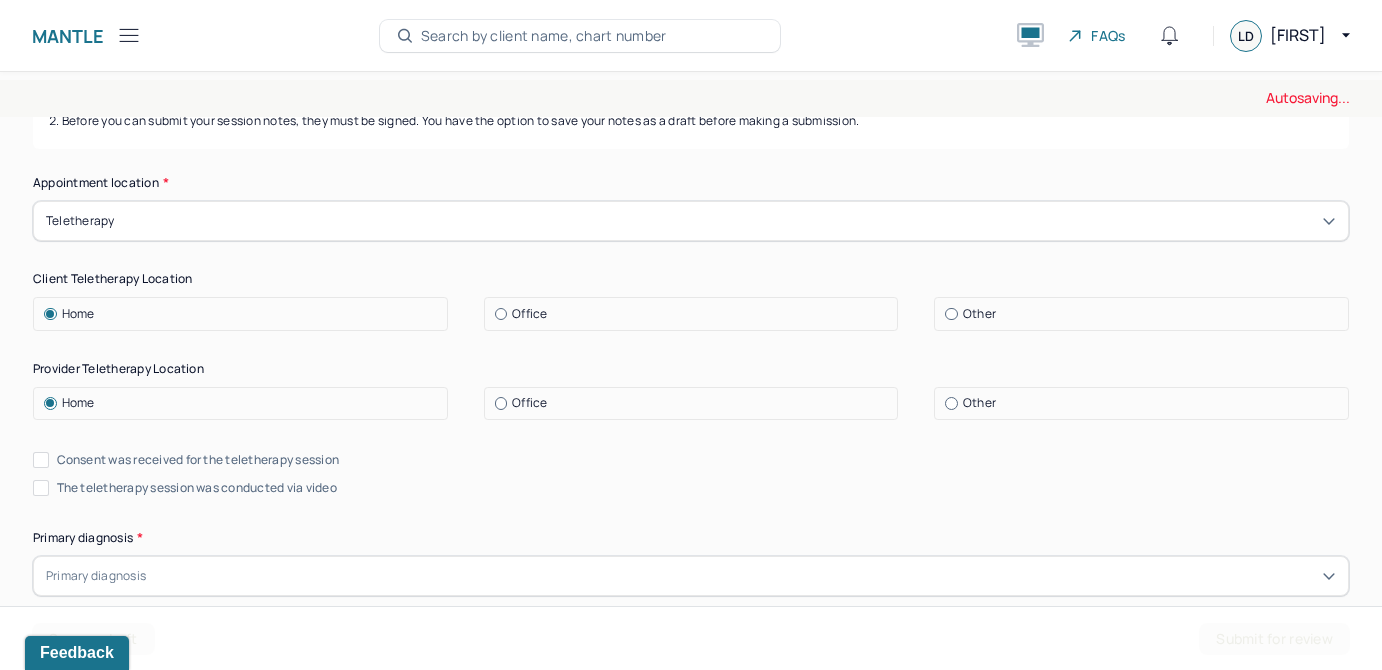 click on "Consent was received for the teletherapy session" at bounding box center [198, 460] 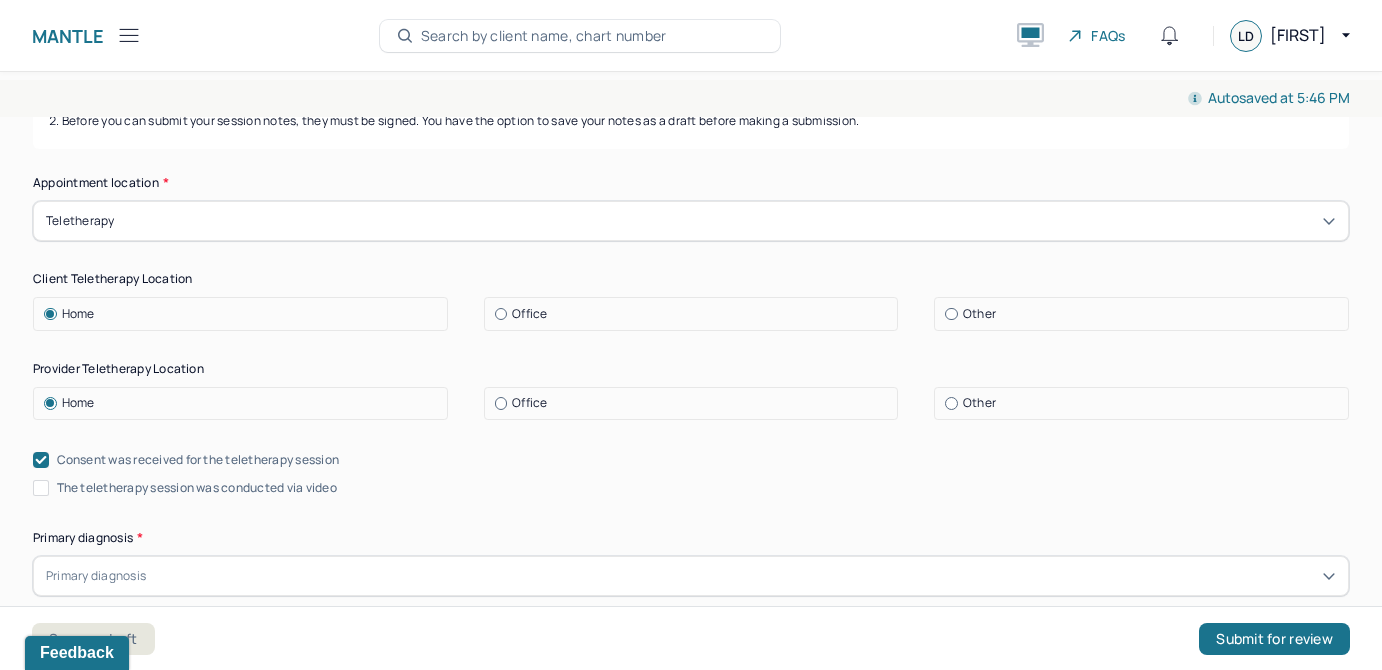 click on "The teletherapy session was conducted via video" at bounding box center [197, 488] 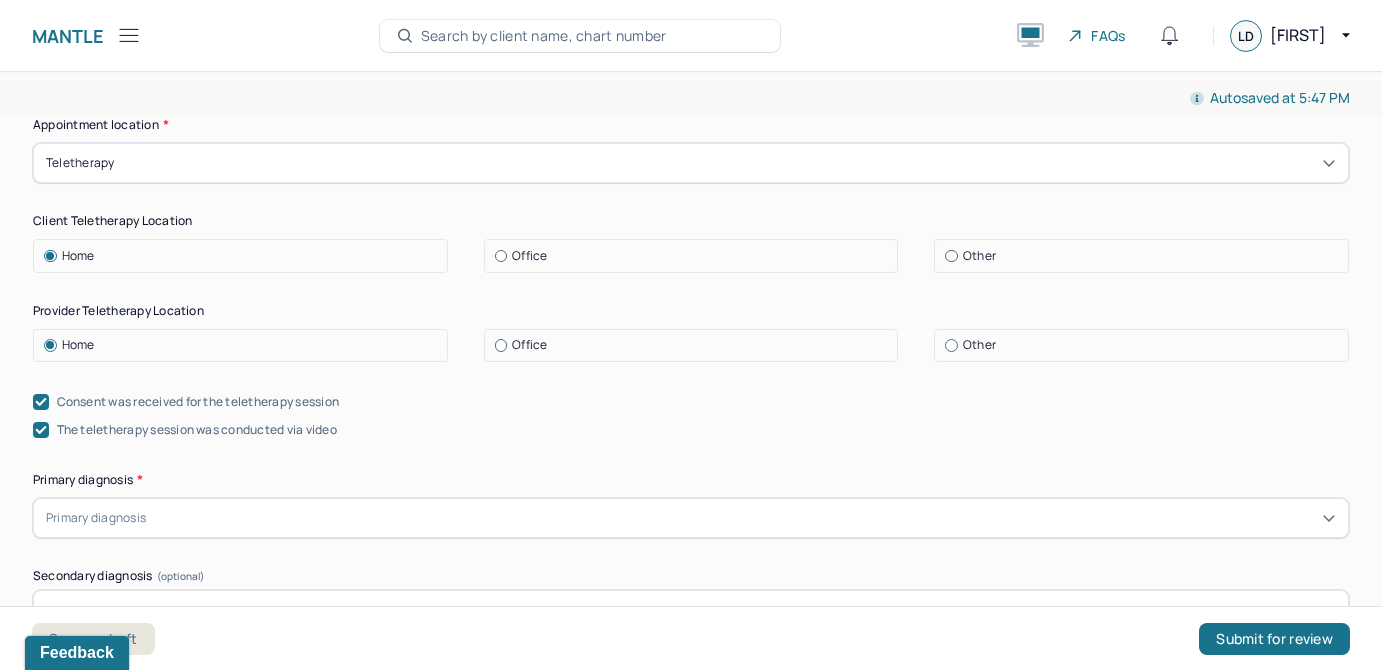 scroll, scrollTop: 347, scrollLeft: 0, axis: vertical 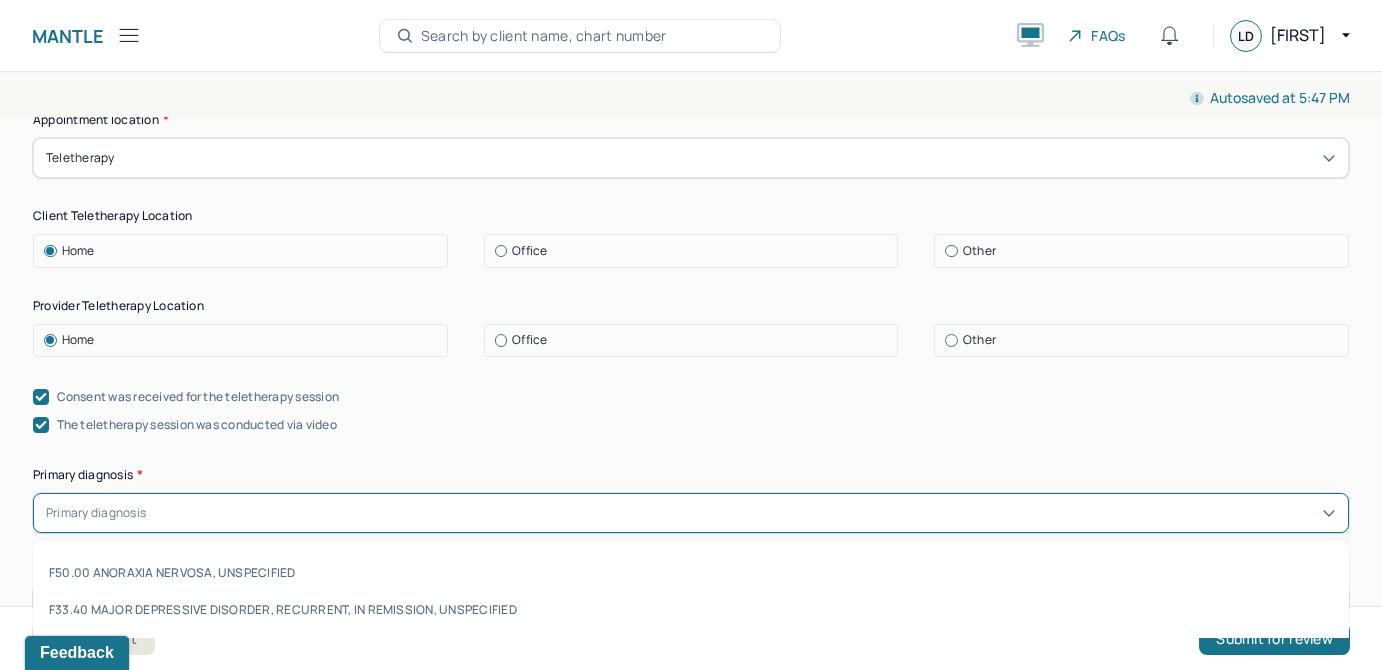 click at bounding box center [743, 513] 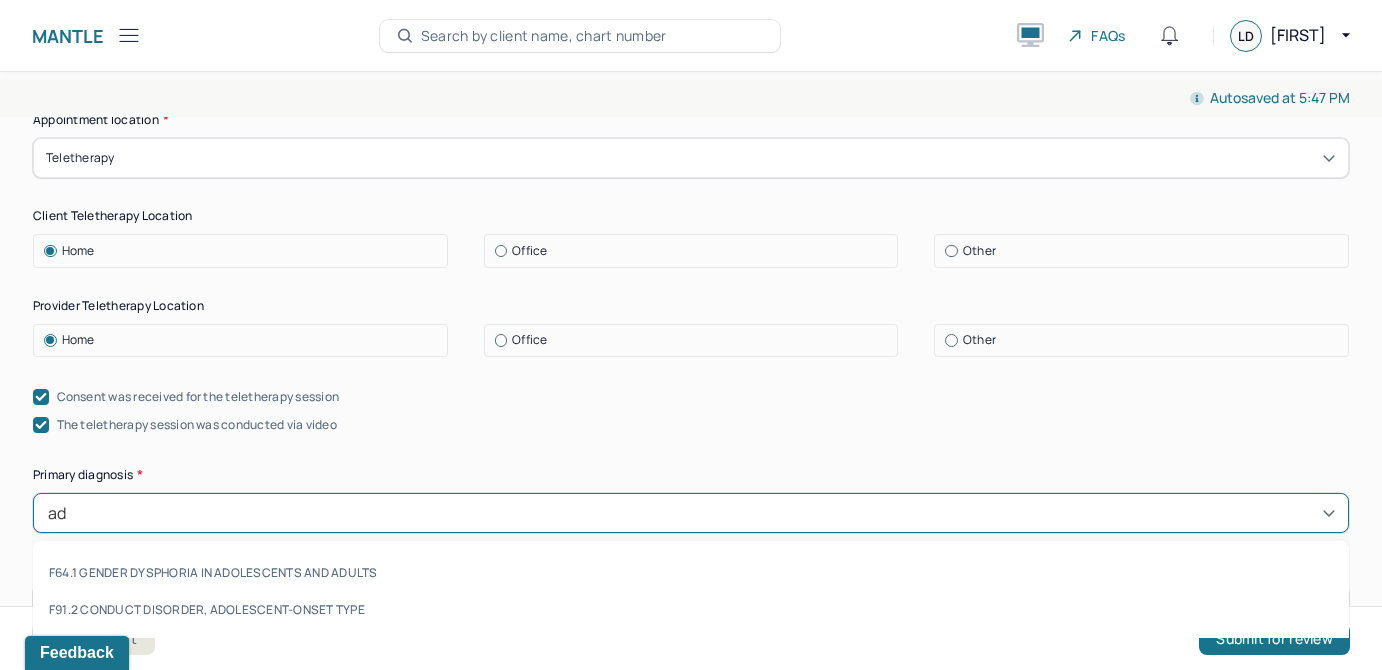 type on "adj" 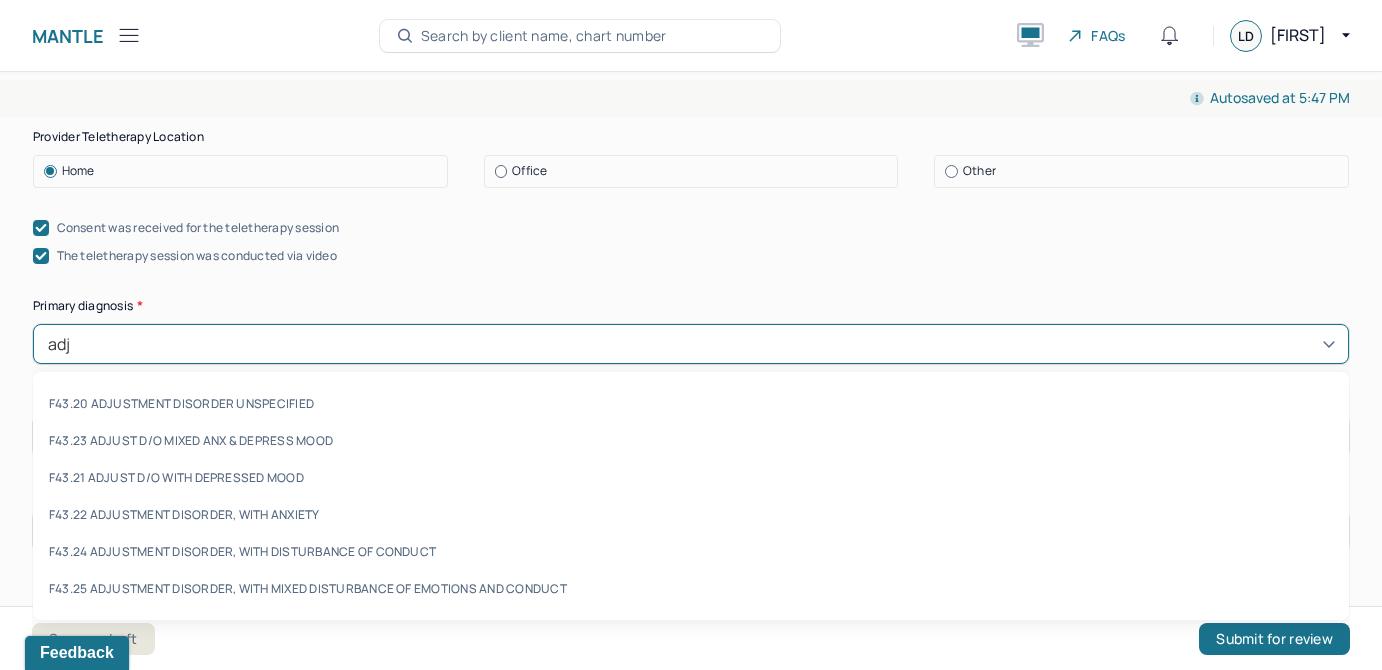 scroll, scrollTop: 531, scrollLeft: 0, axis: vertical 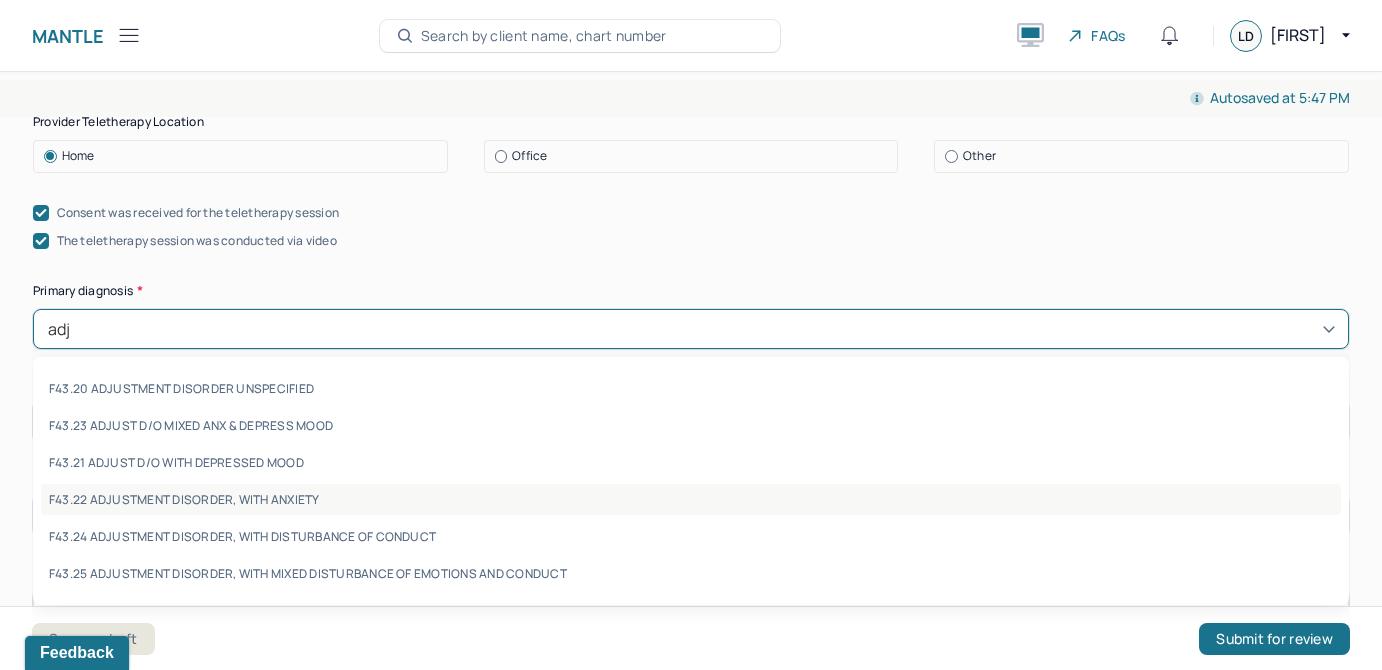 click on "F43.22 ADJUSTMENT DISORDER, WITH ANXIETY" at bounding box center [691, 499] 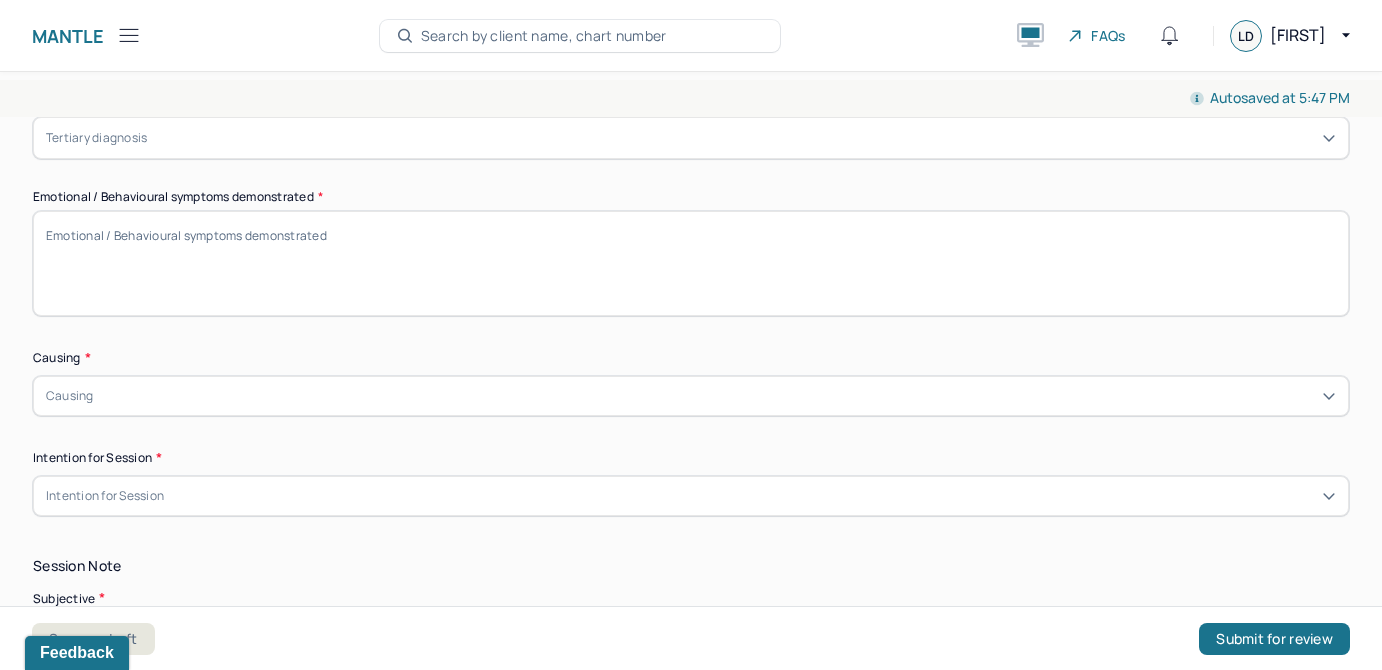 scroll, scrollTop: 912, scrollLeft: 0, axis: vertical 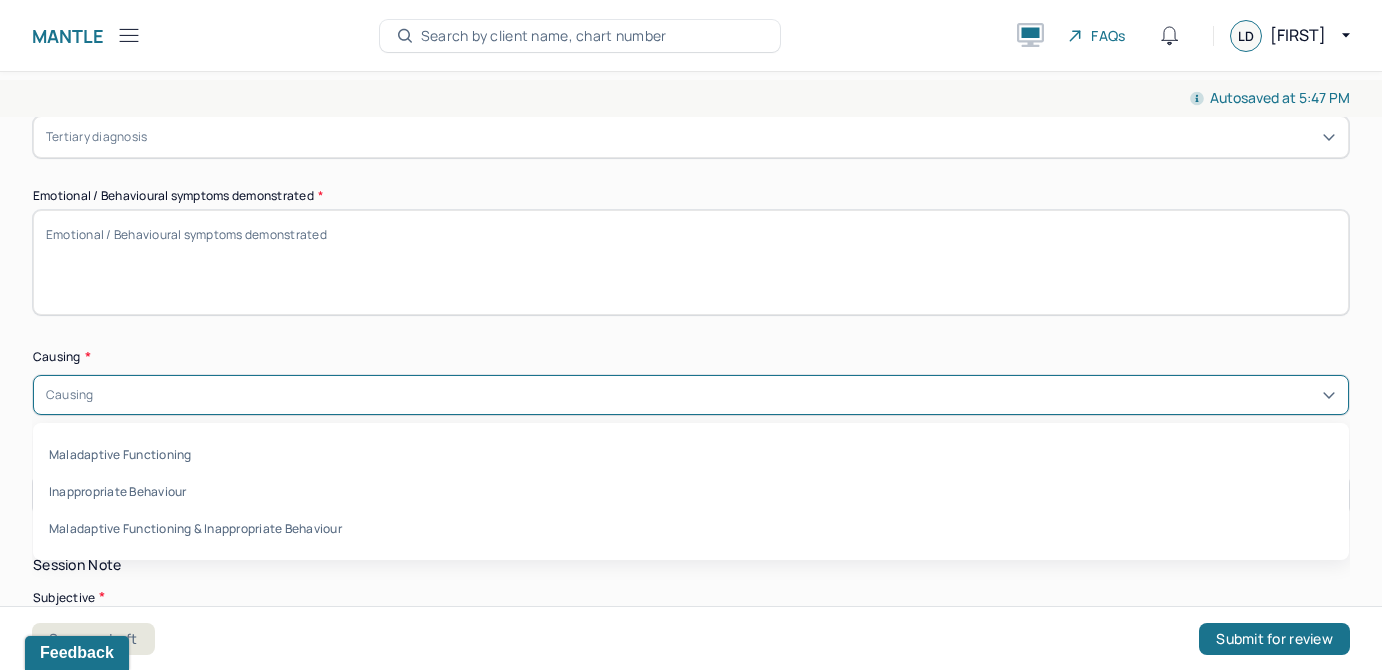 click on "Causing" at bounding box center [691, 395] 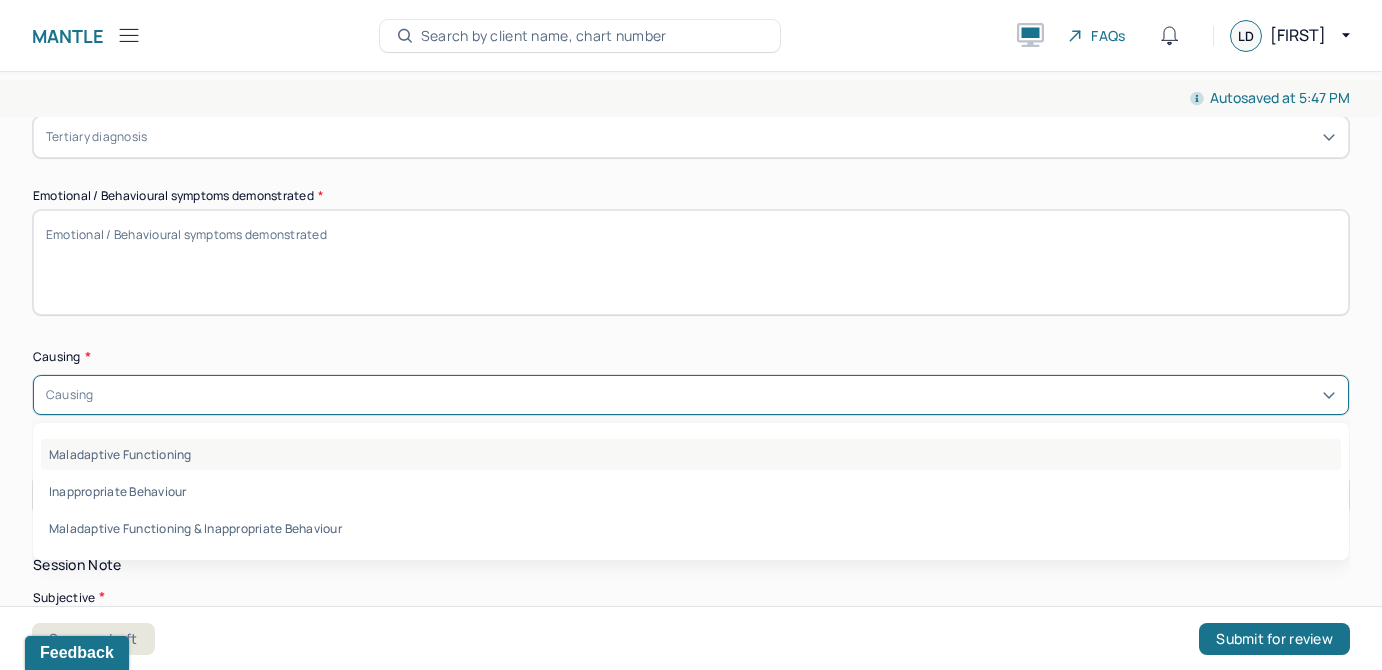 click on "Maladaptive Functioning" at bounding box center (691, 454) 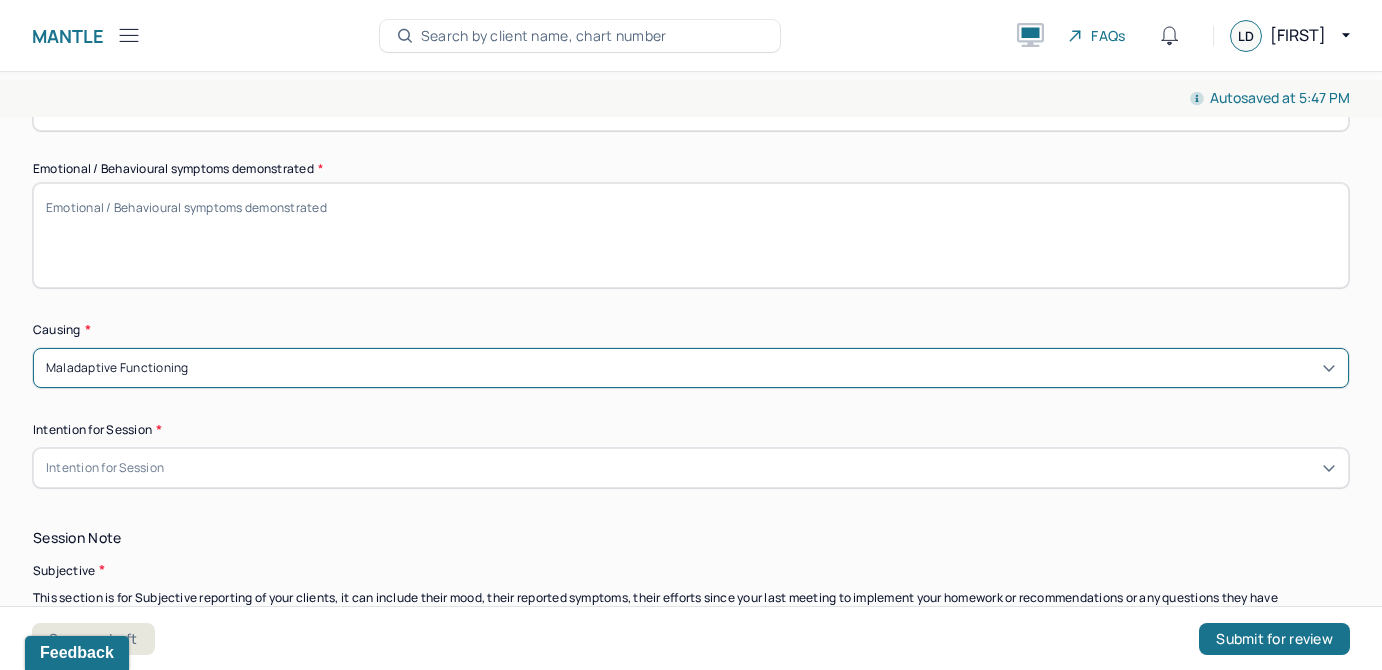 scroll, scrollTop: 940, scrollLeft: 0, axis: vertical 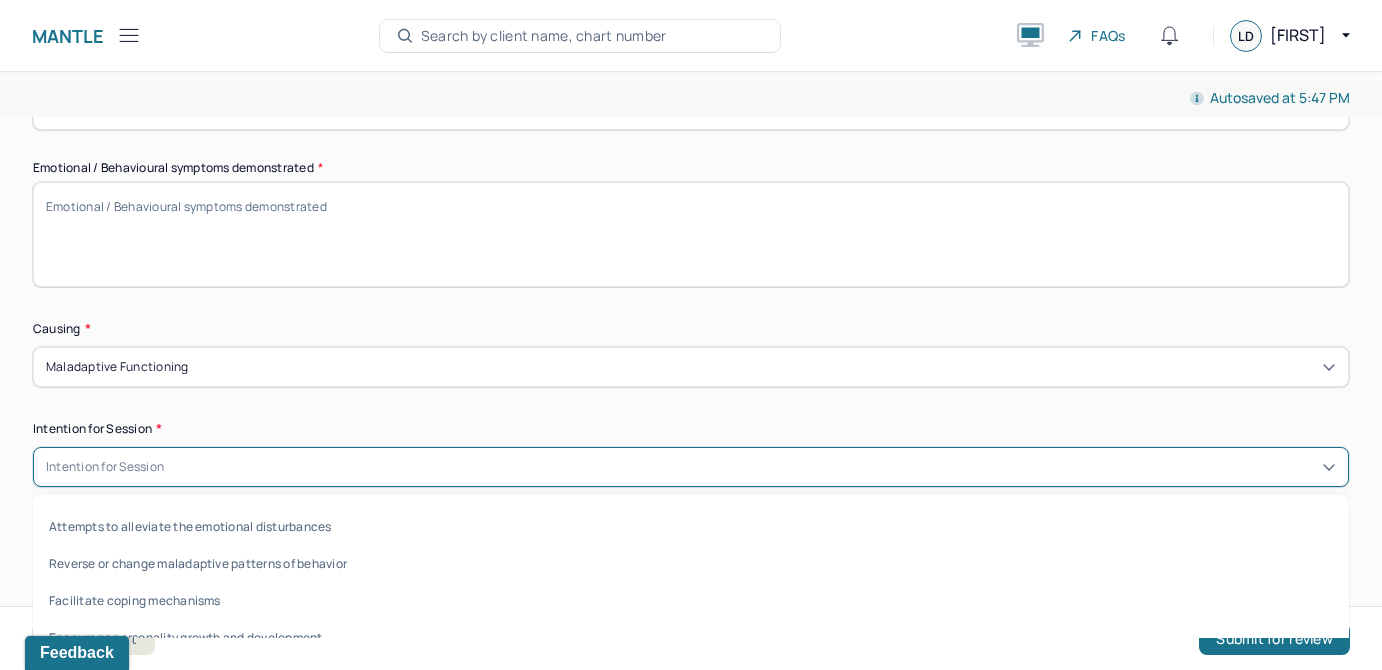 click on "Intention for Session" at bounding box center (691, 467) 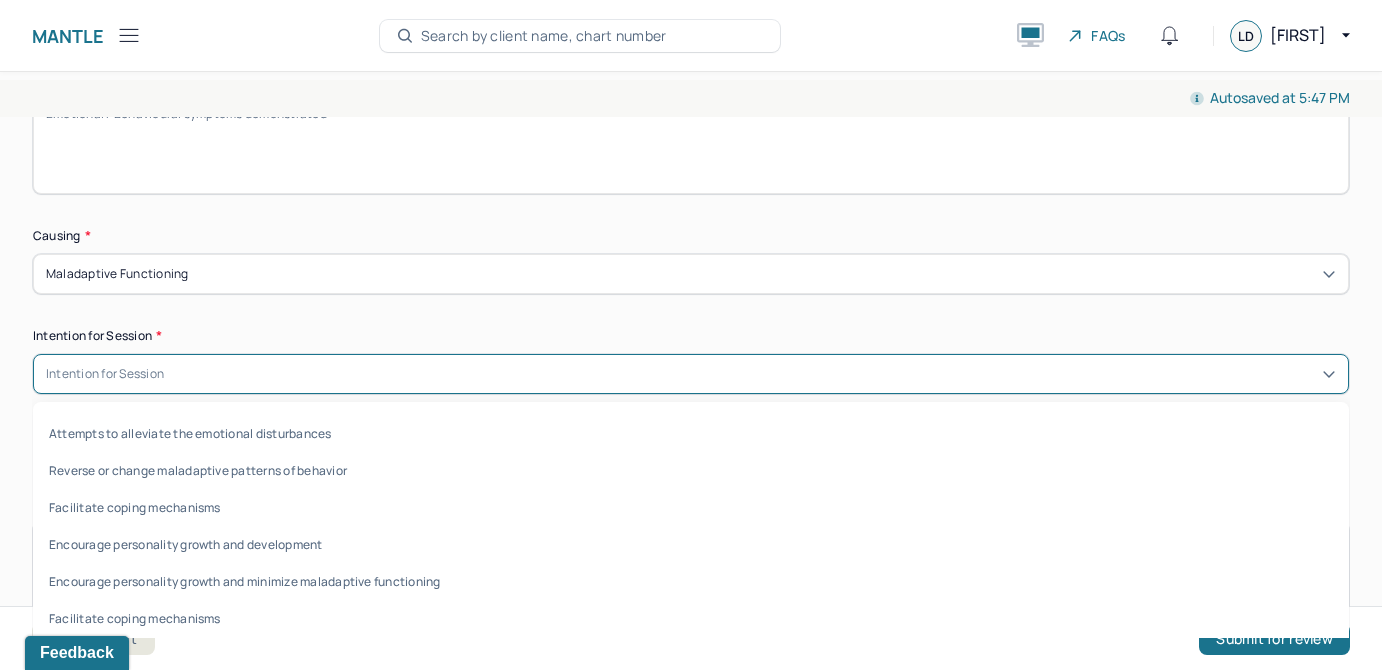 scroll, scrollTop: 1039, scrollLeft: 0, axis: vertical 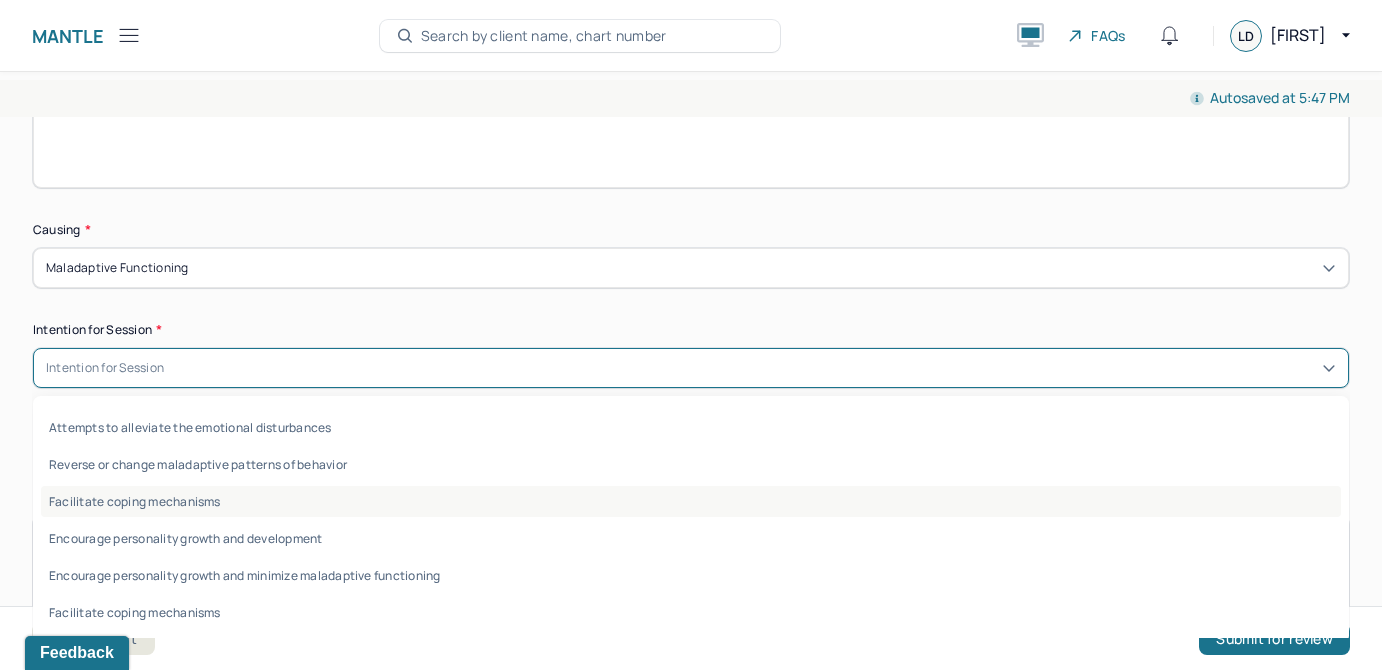 click on "Facilitate coping mechanisms" at bounding box center (691, 501) 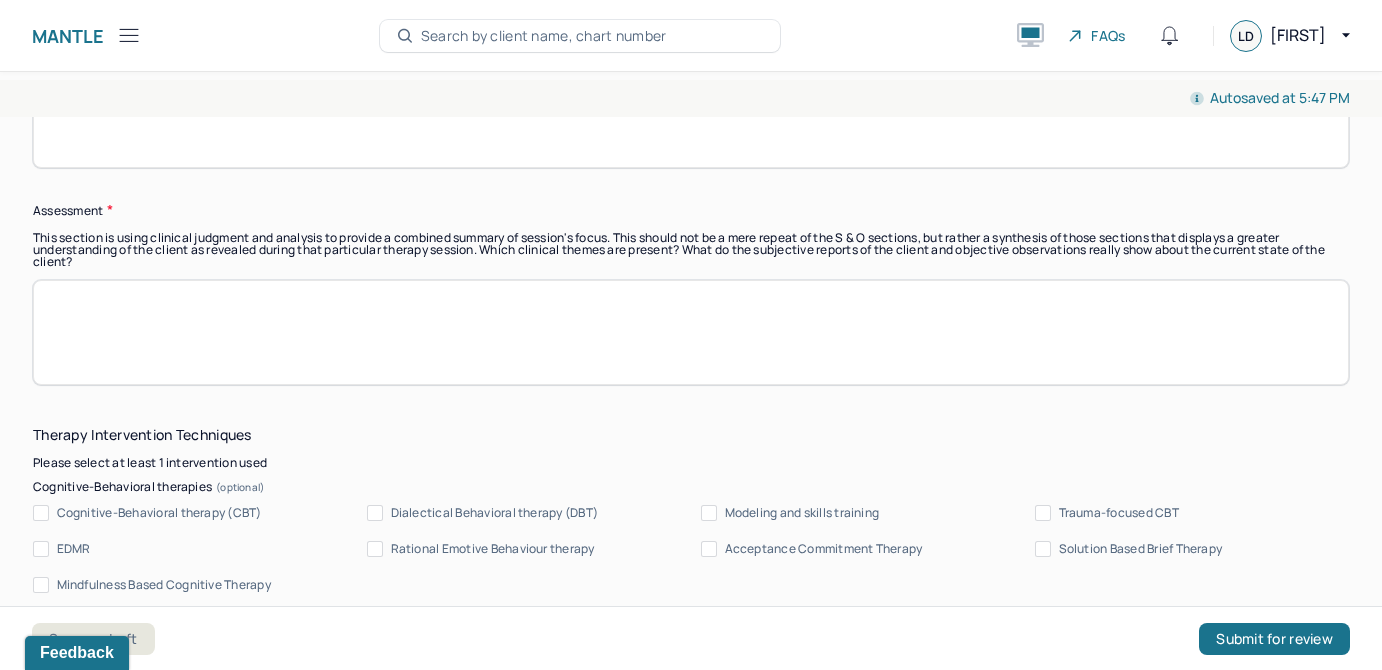scroll, scrollTop: 1746, scrollLeft: 0, axis: vertical 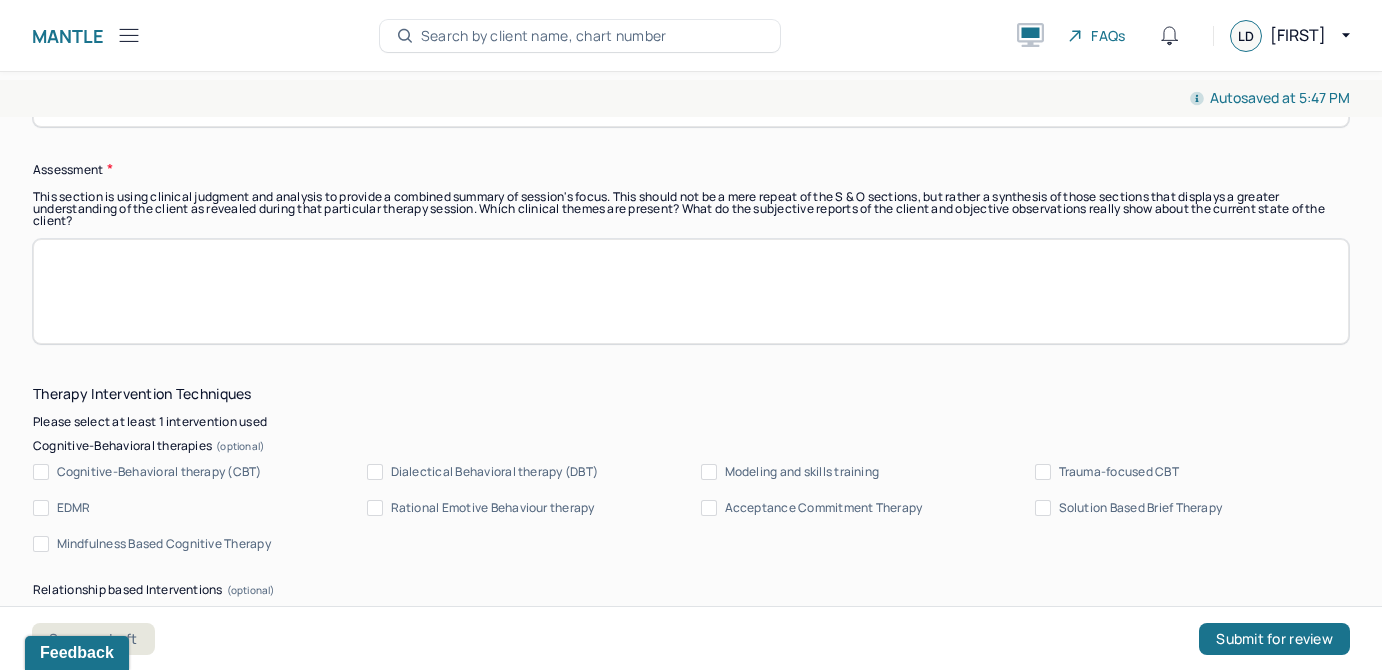 click on "Cognitive-Behavioral therapy (CBT) Dialectical Behavioral therapy (DBT) Modeling and skills training Trauma-focused CBT EDMR Rational Emotive Behaviour therapy Acceptance Commitment Therapy Solution Based Brief Therapy Mindfulness Based Cognitive Therapy" at bounding box center [691, 508] 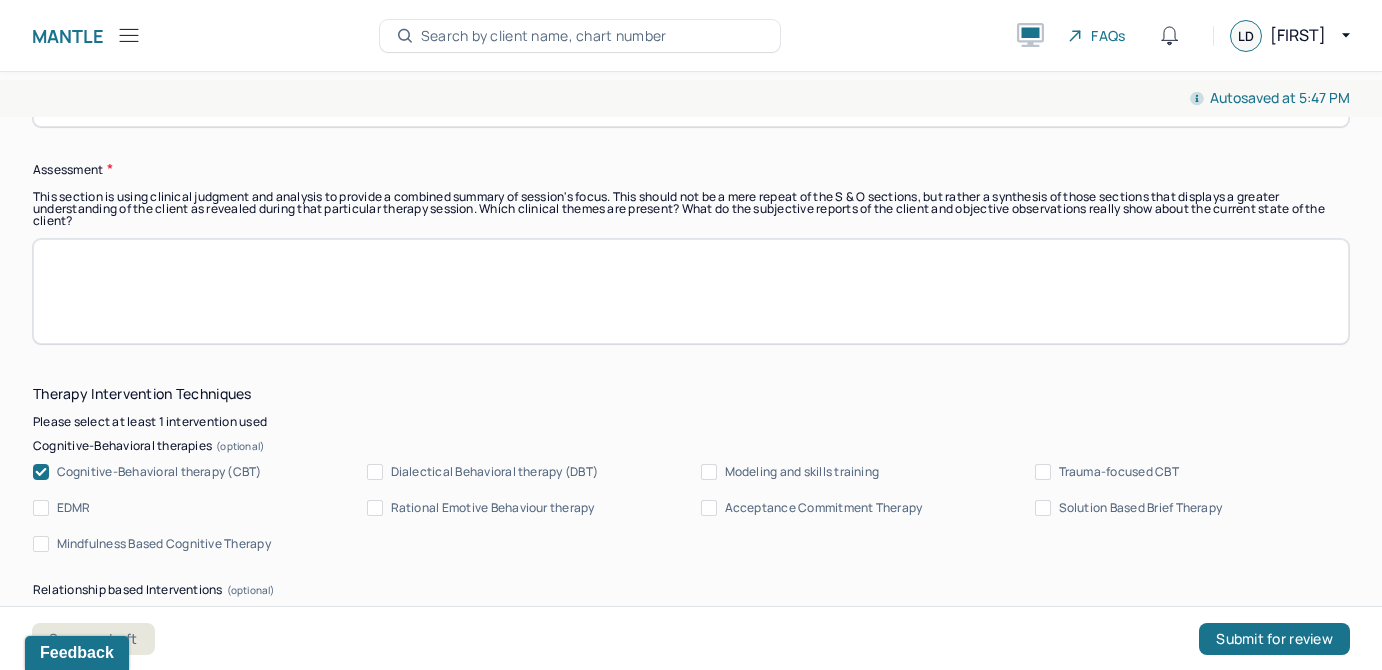 click on "Cognitive-Behavioral therapy (CBT) Dialectical Behavioral therapy (DBT) Modeling and skills training Trauma-focused CBT EDMR Rational Emotive Behaviour therapy Acceptance Commitment Therapy Solution Based Brief Therapy Mindfulness Based Cognitive Therapy" at bounding box center [691, 508] 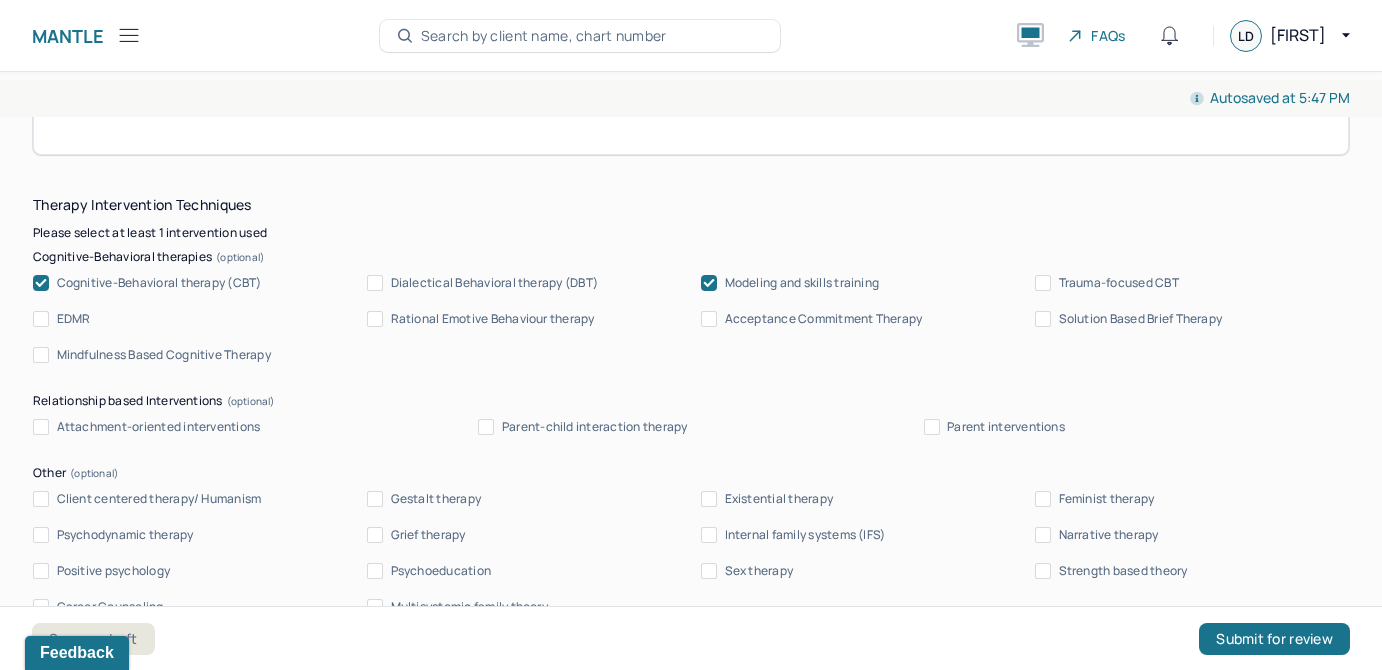 scroll, scrollTop: 1940, scrollLeft: 0, axis: vertical 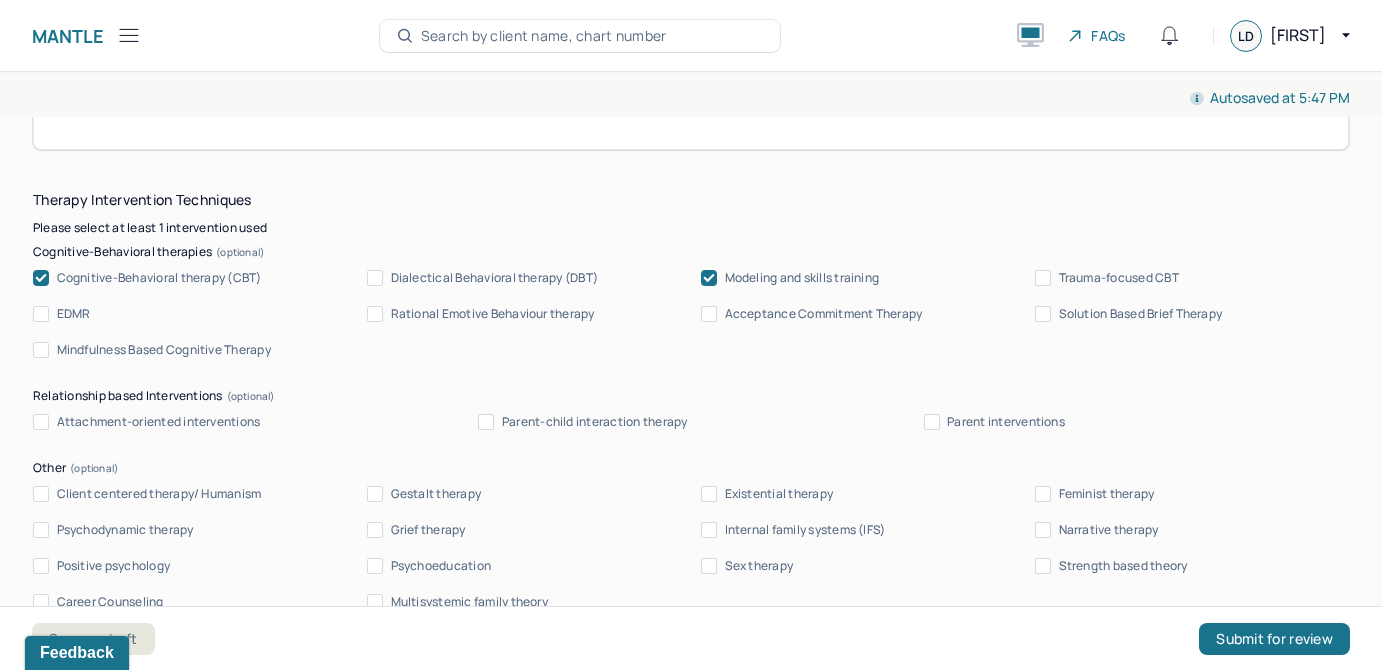 click on "Client centered therapy/ Humanism" at bounding box center (159, 494) 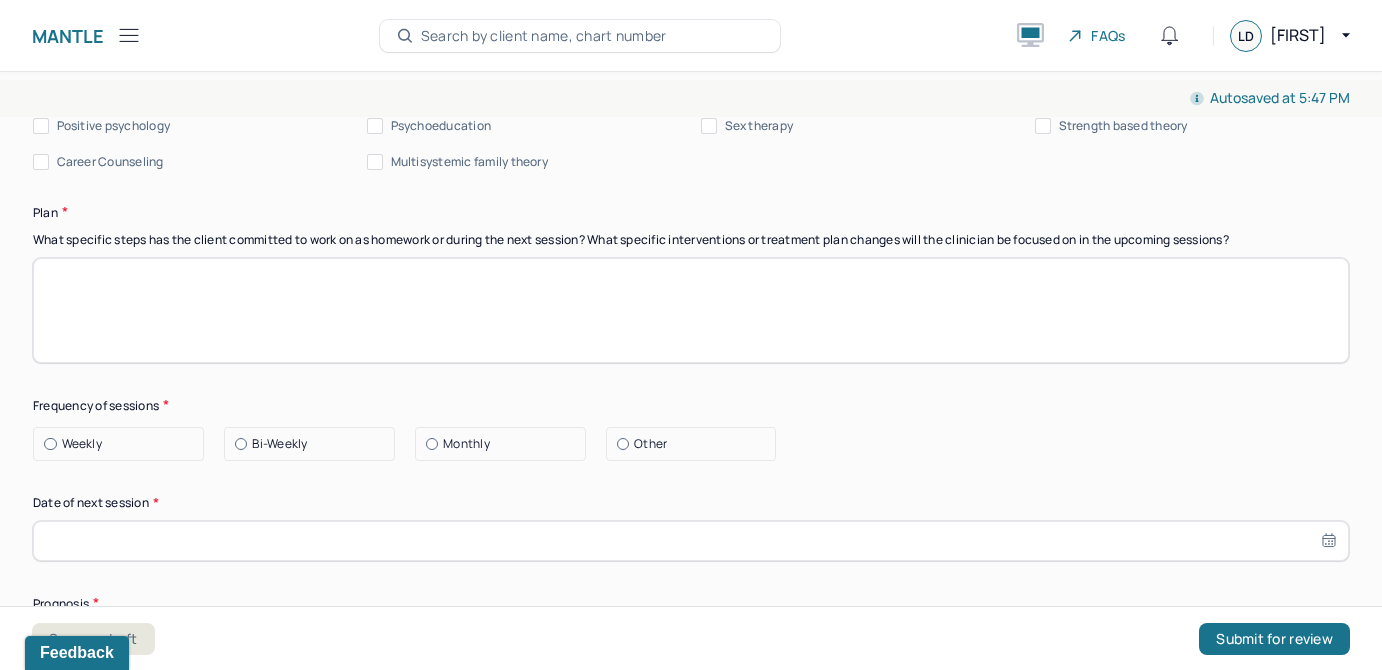 scroll, scrollTop: 2381, scrollLeft: 0, axis: vertical 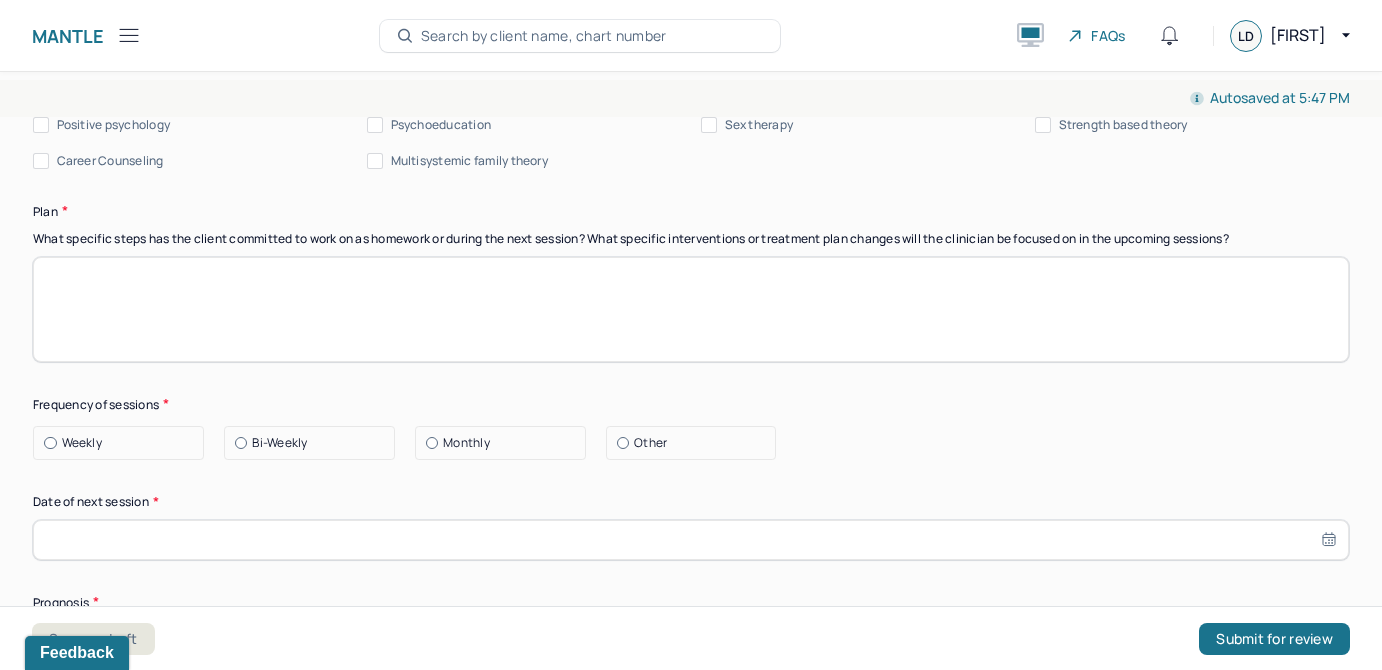 click at bounding box center (691, 309) 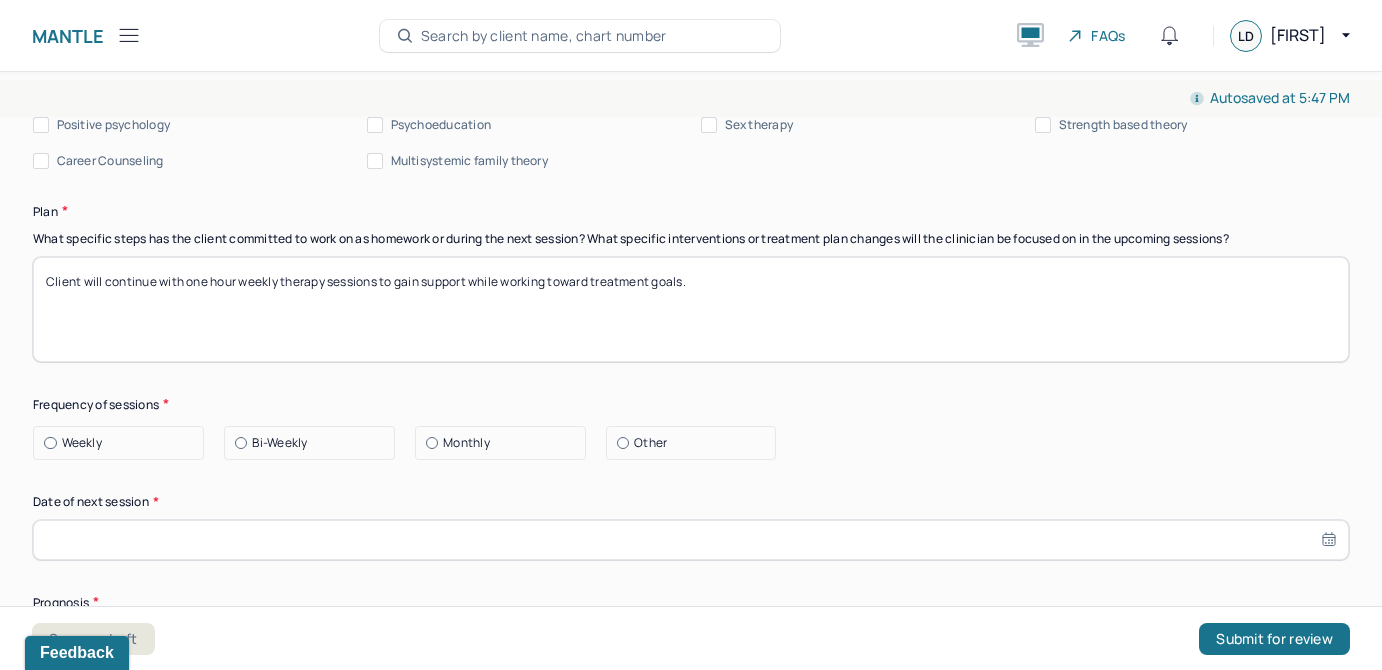 type on "Client will continue with one hour weekly therapy sessions to gain support while working toward treatment goals." 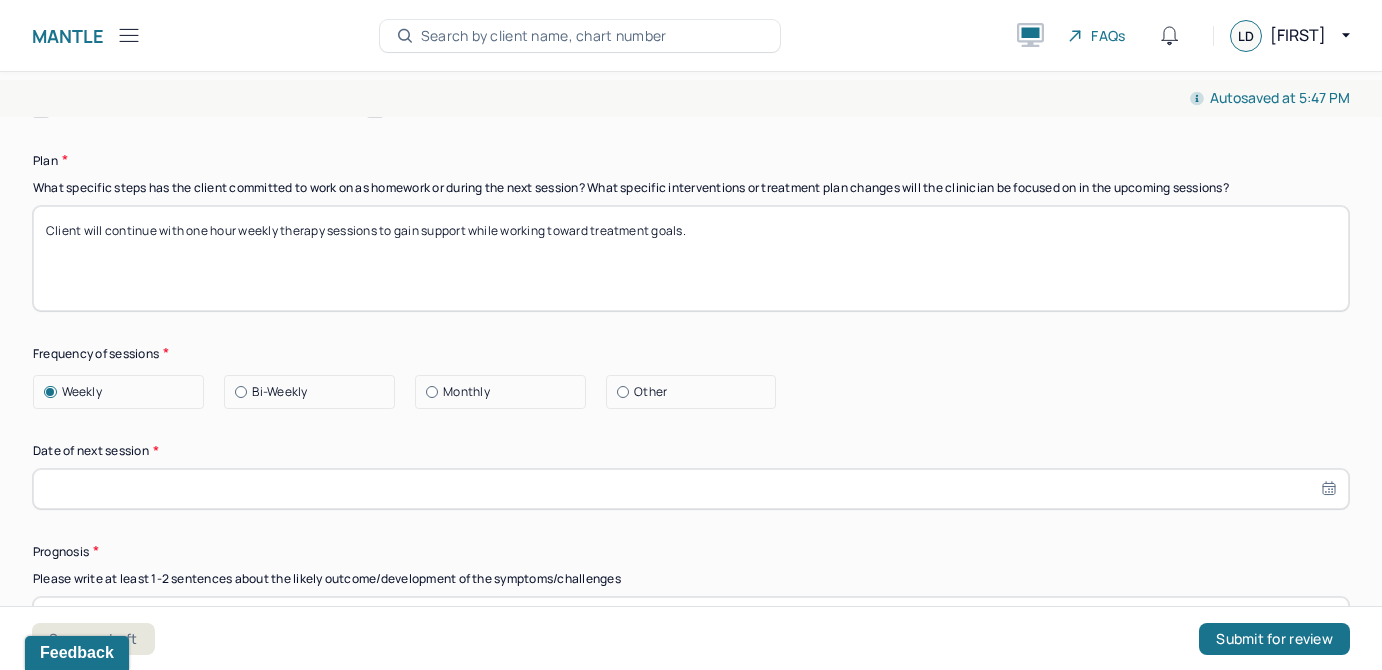 scroll, scrollTop: 2438, scrollLeft: 0, axis: vertical 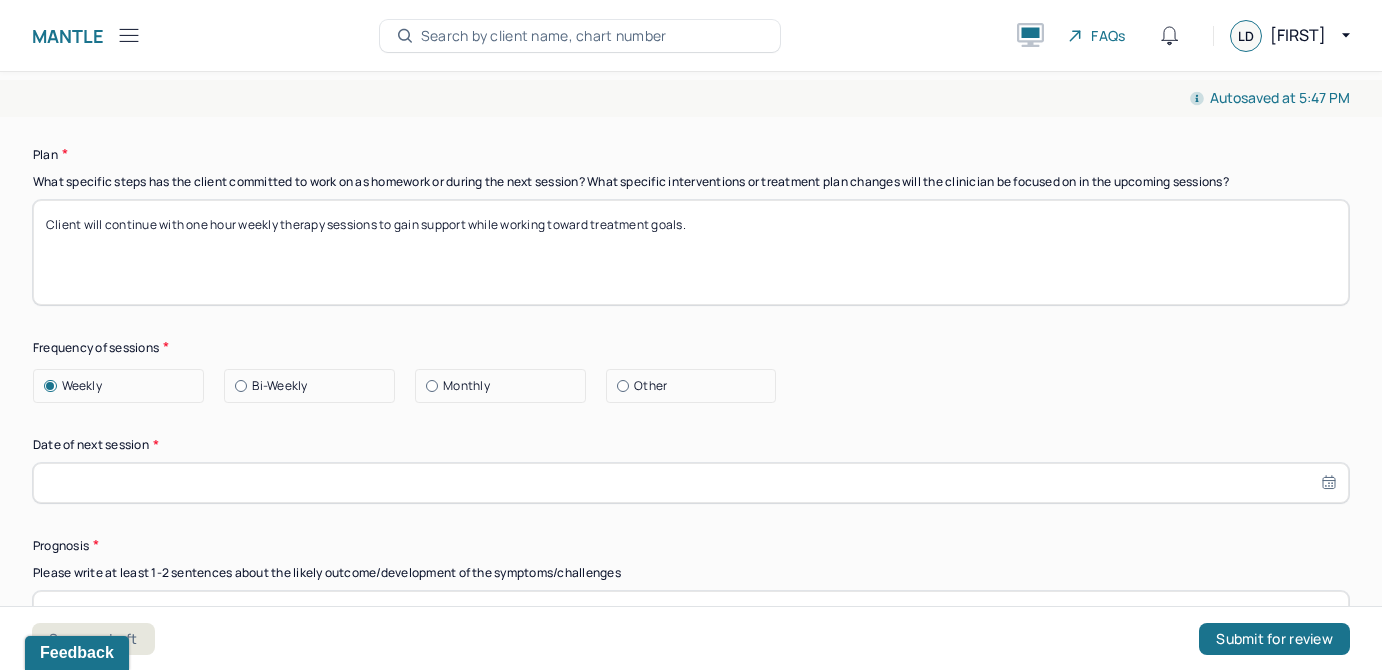 select on "6" 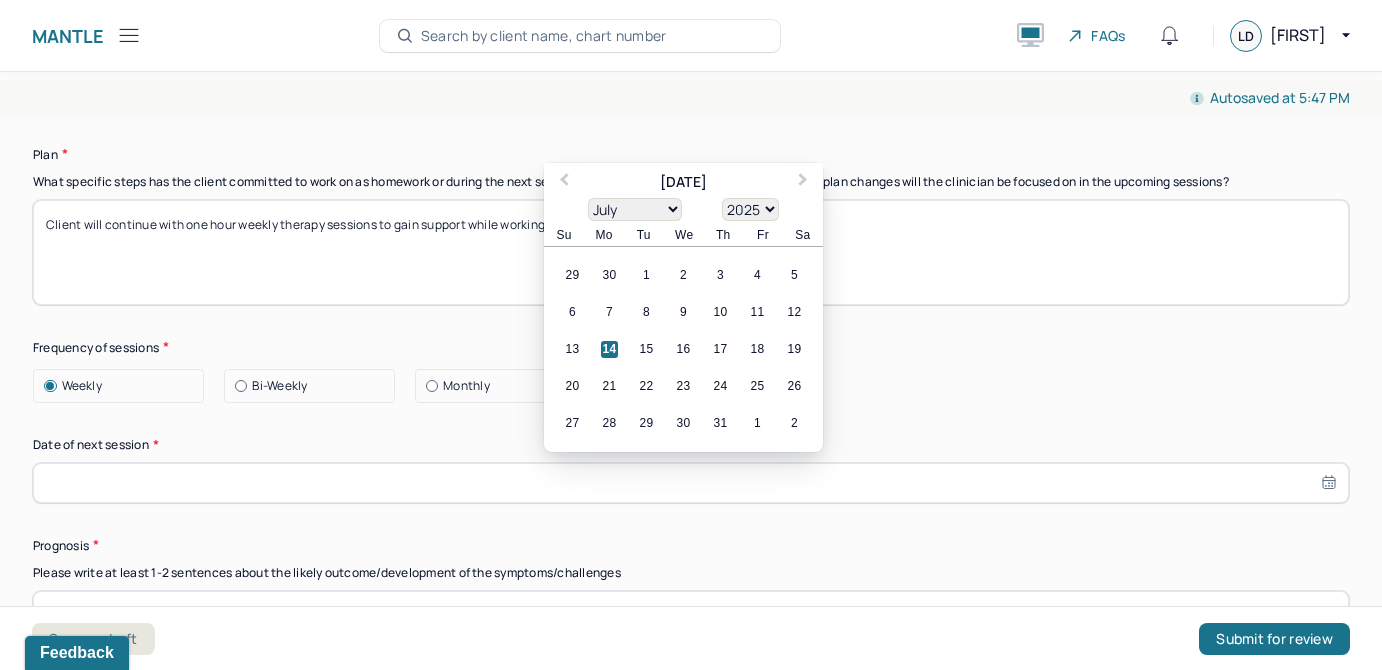 click at bounding box center (691, 483) 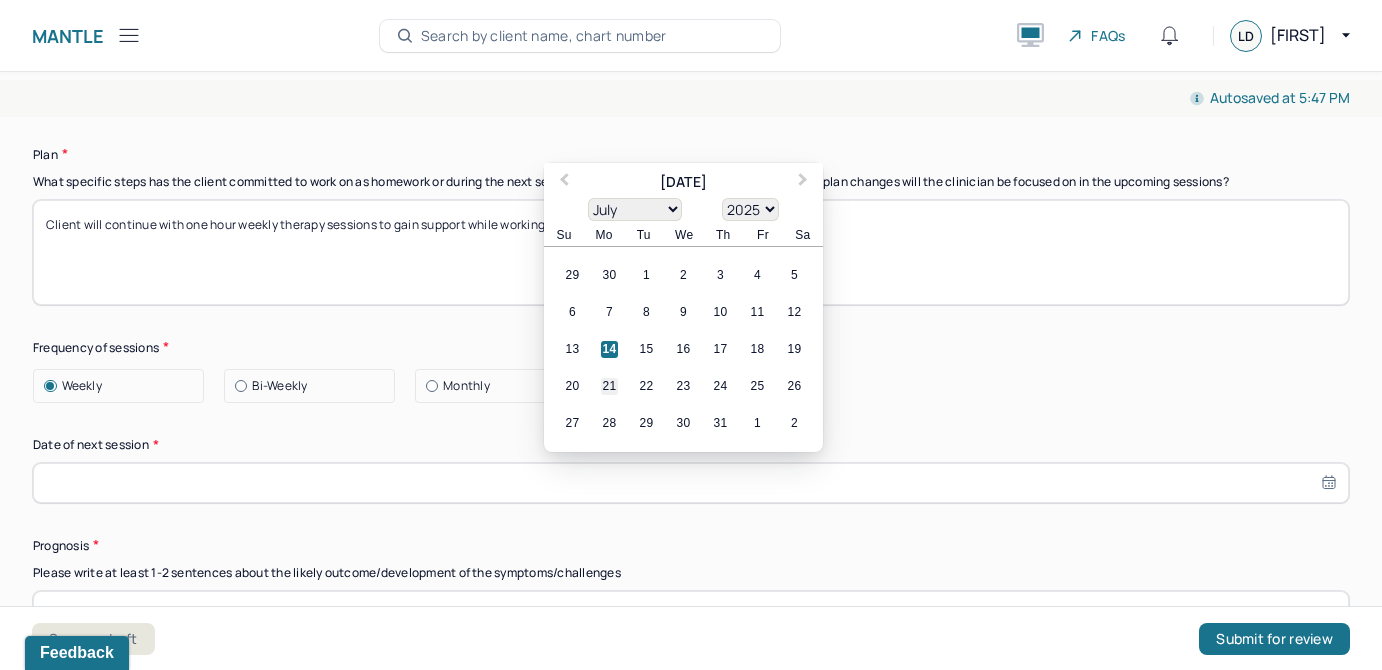 click on "21" at bounding box center (609, 386) 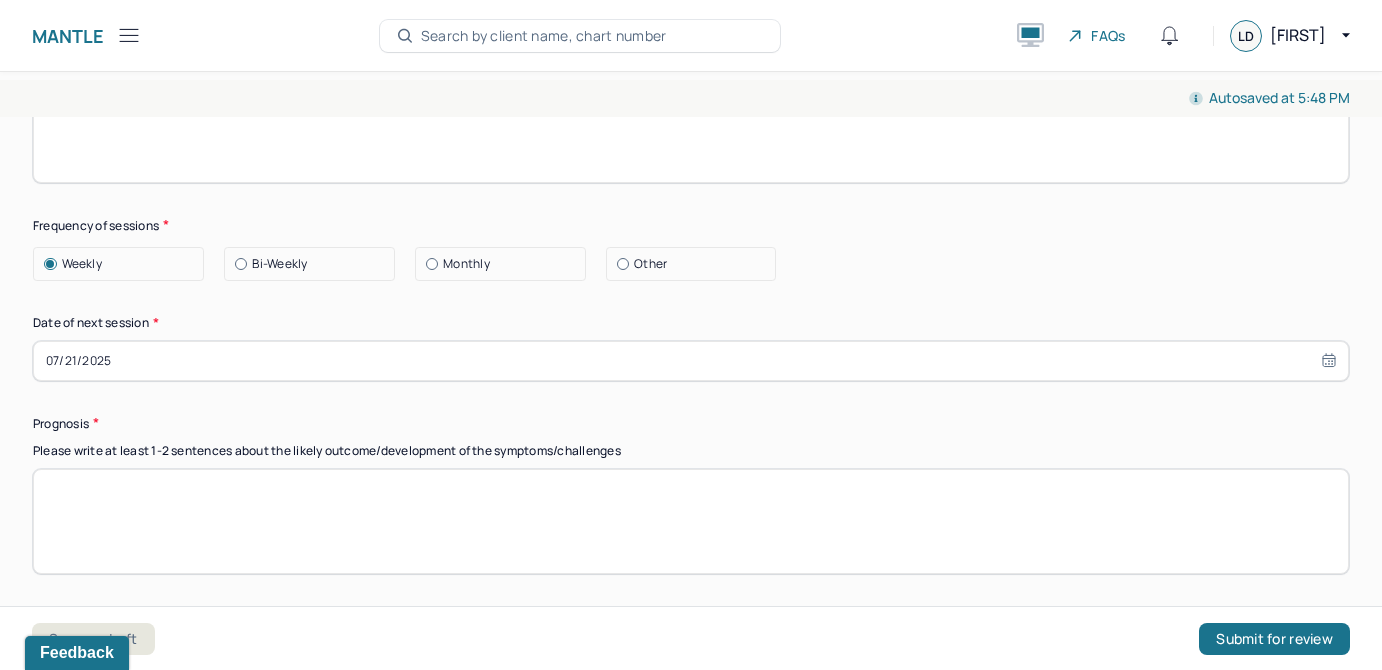 scroll, scrollTop: 2567, scrollLeft: 0, axis: vertical 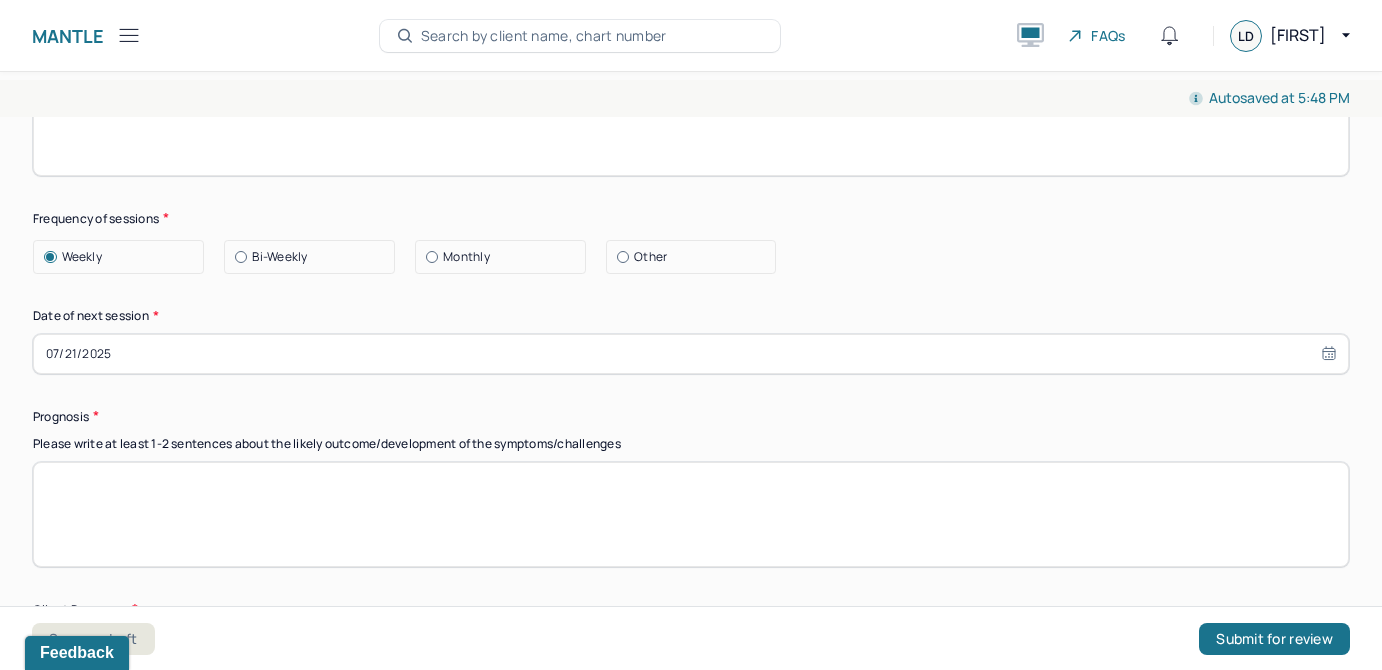 click at bounding box center (691, 514) 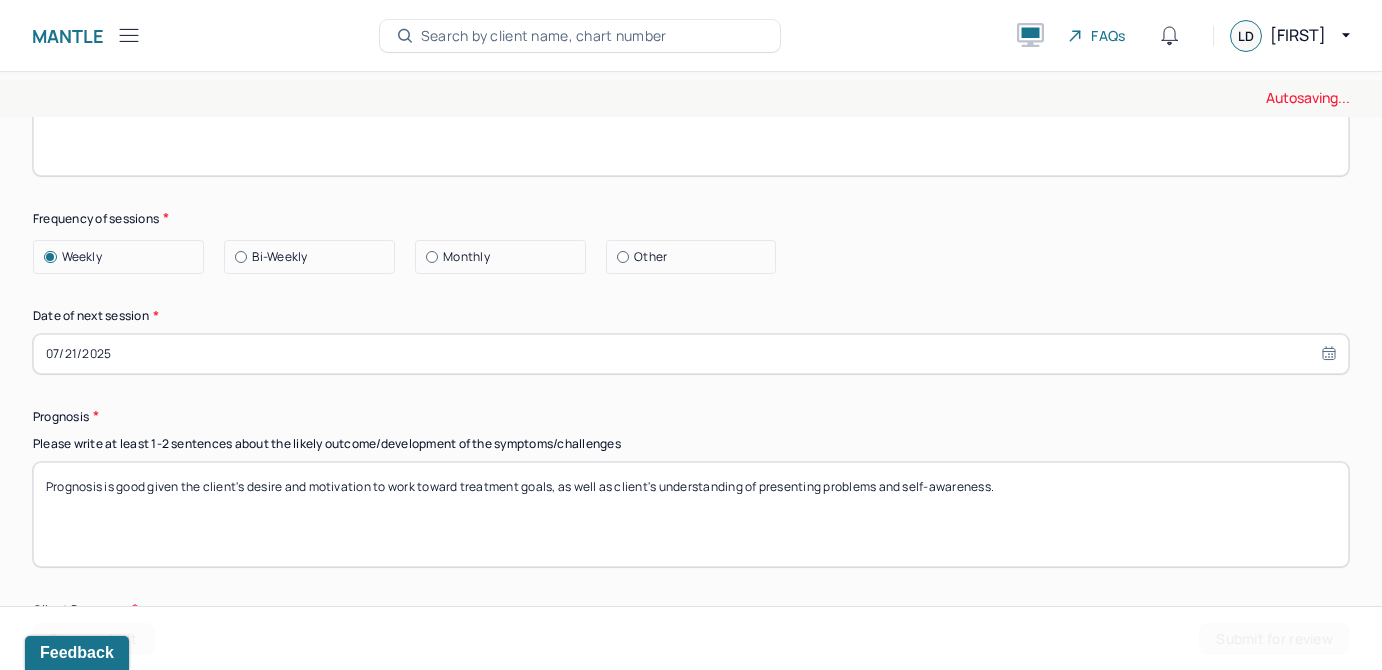 click on "Prognosis is good given the client's desire and motivation to work toward treatment goals, as well as client's understanding of" at bounding box center (691, 514) 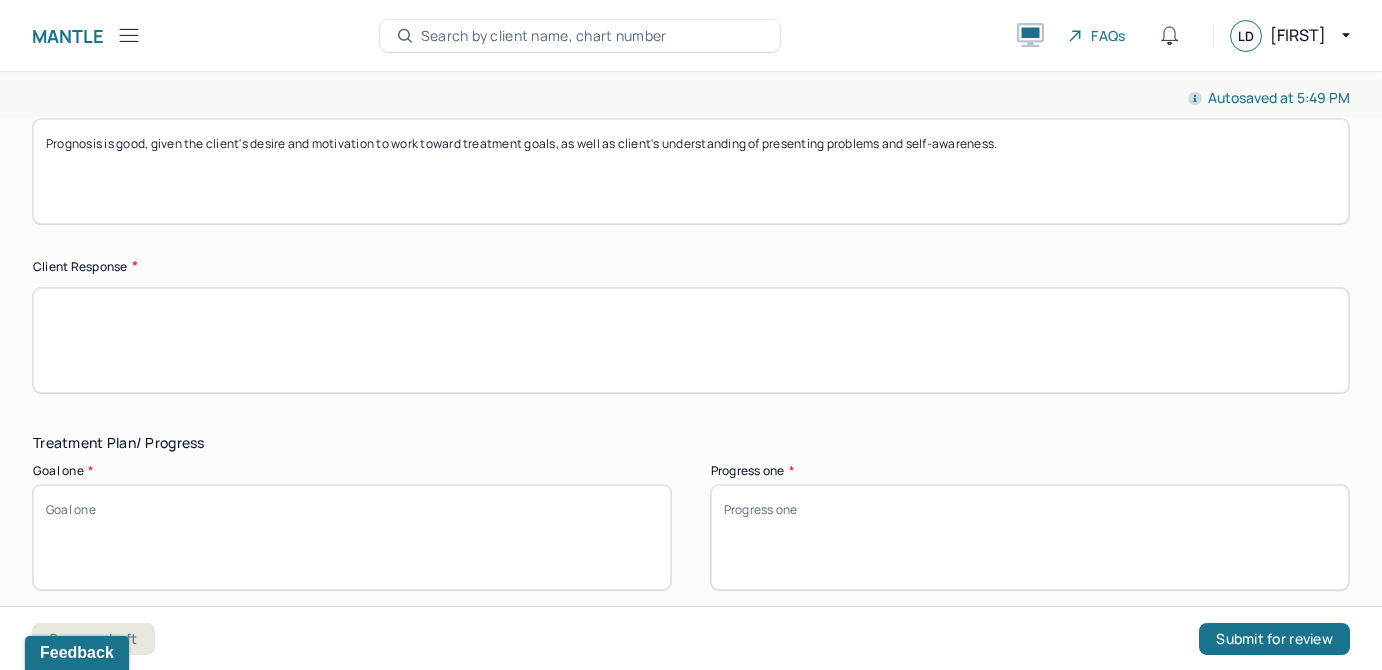 scroll, scrollTop: 3074, scrollLeft: 0, axis: vertical 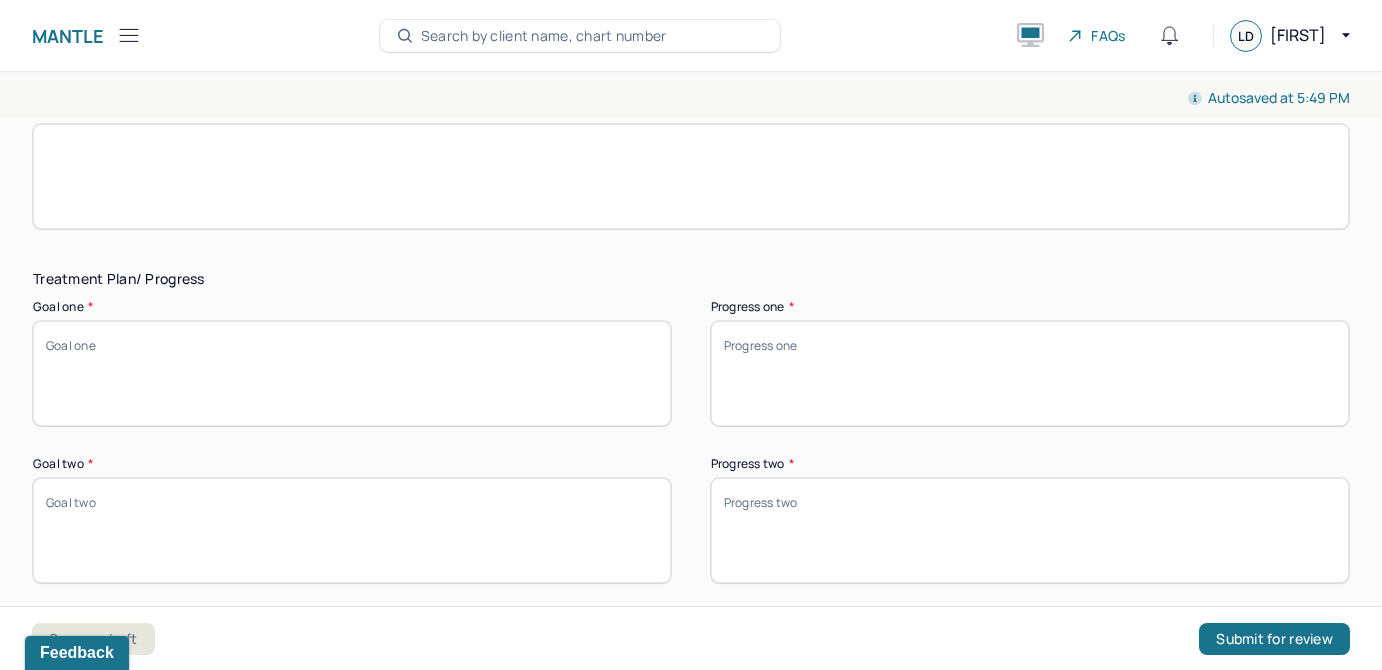 type on "Prognosis is good, given the client's desire and motivation to work toward treatment goals, as well as client's understanding of presenting problems and self-awareness." 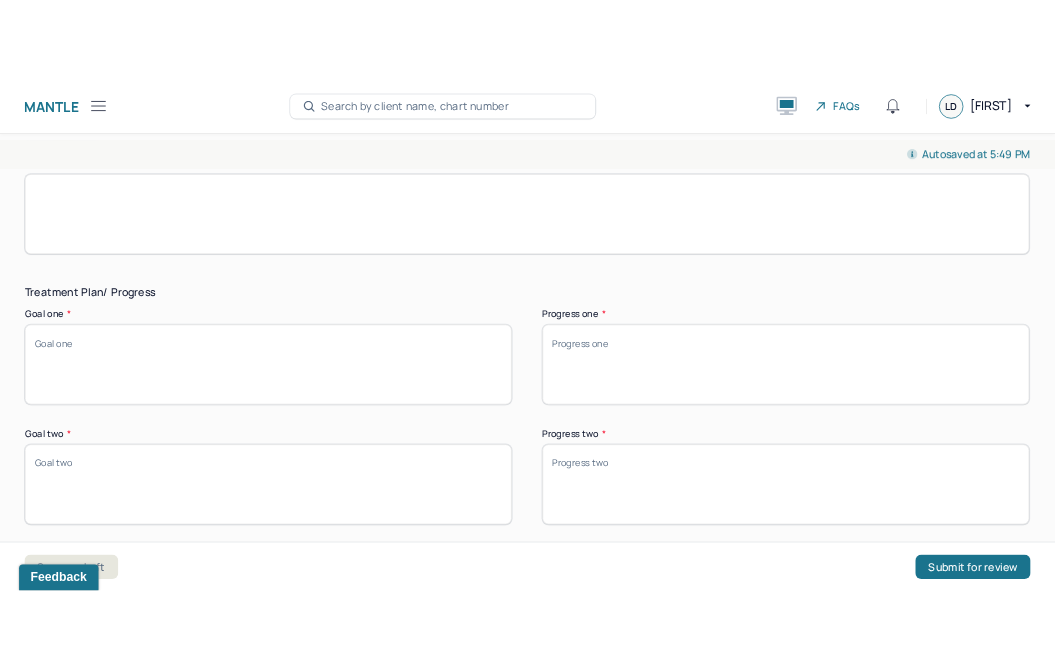 scroll, scrollTop: 3002, scrollLeft: 0, axis: vertical 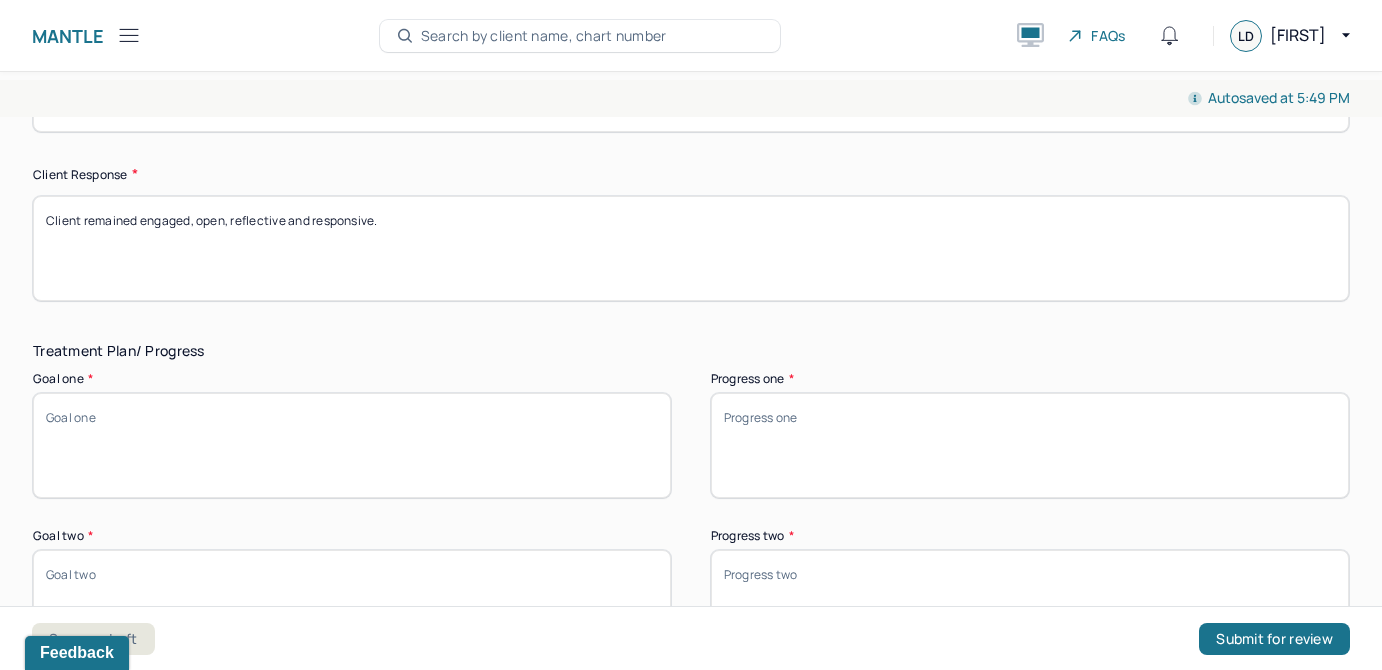 type on "Client remained engaged, open, reflective and responsive." 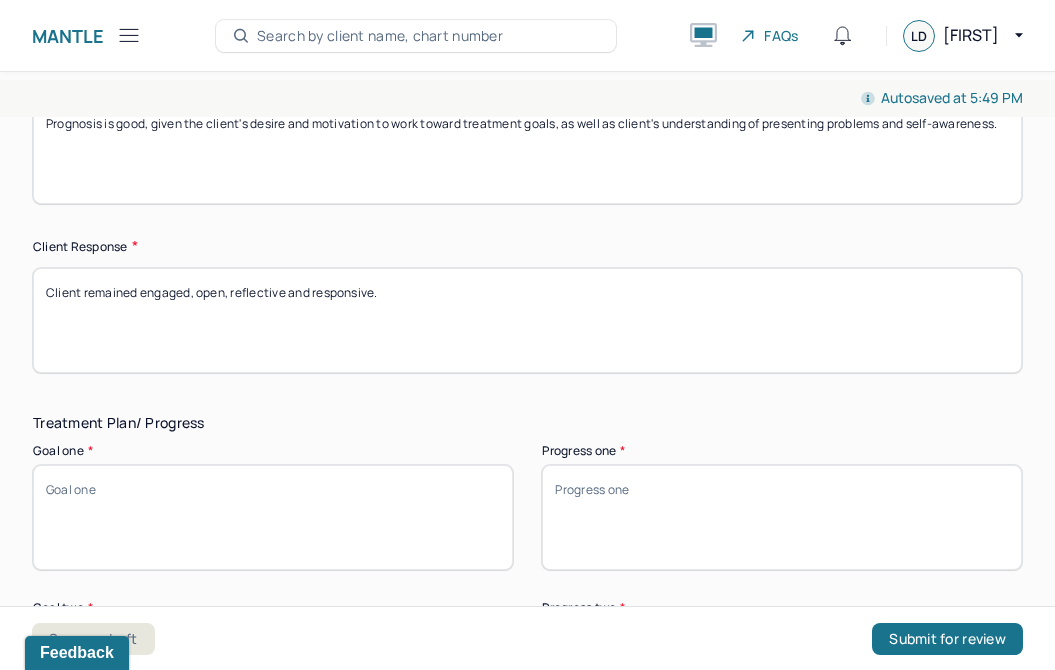 scroll, scrollTop: 3074, scrollLeft: 0, axis: vertical 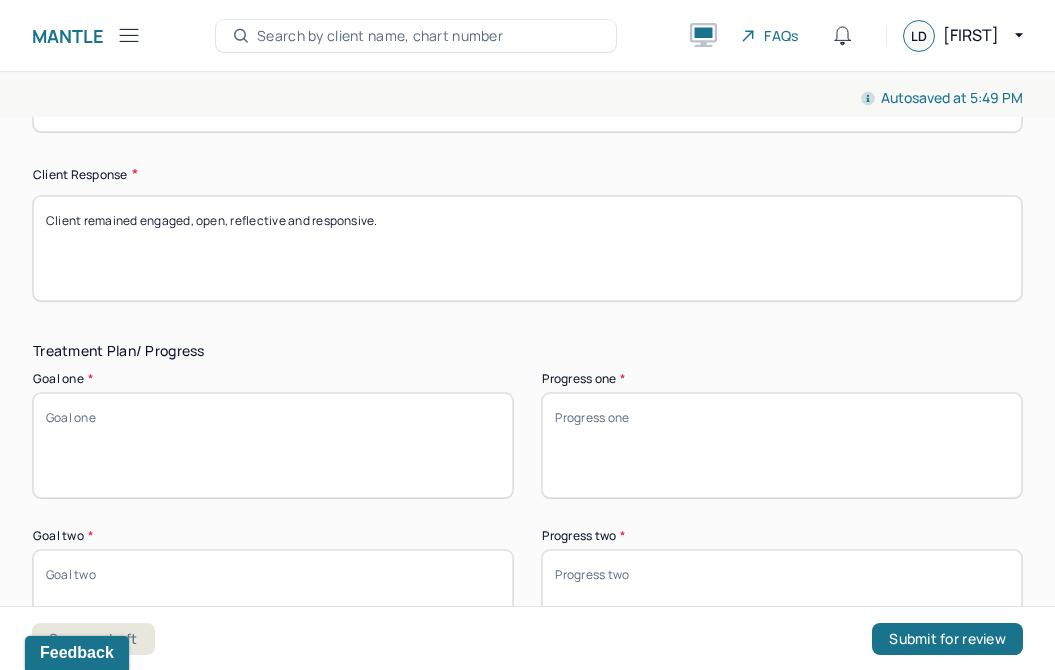 click on "Goal one *" at bounding box center (273, 445) 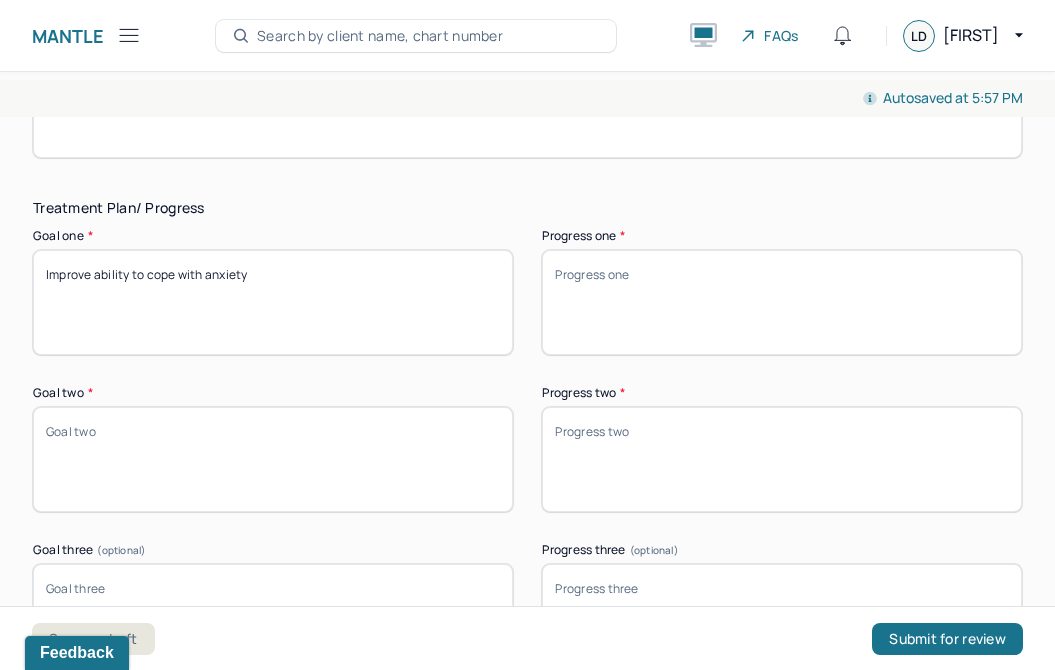 scroll, scrollTop: 3225, scrollLeft: 0, axis: vertical 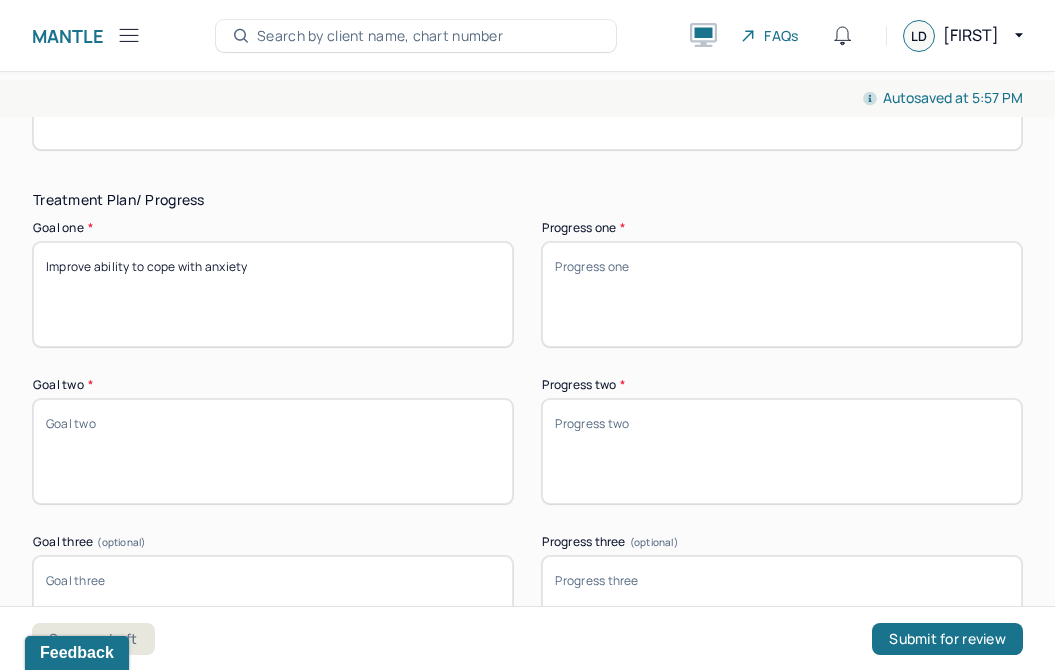 type on "Improve ability to cope with anxiety" 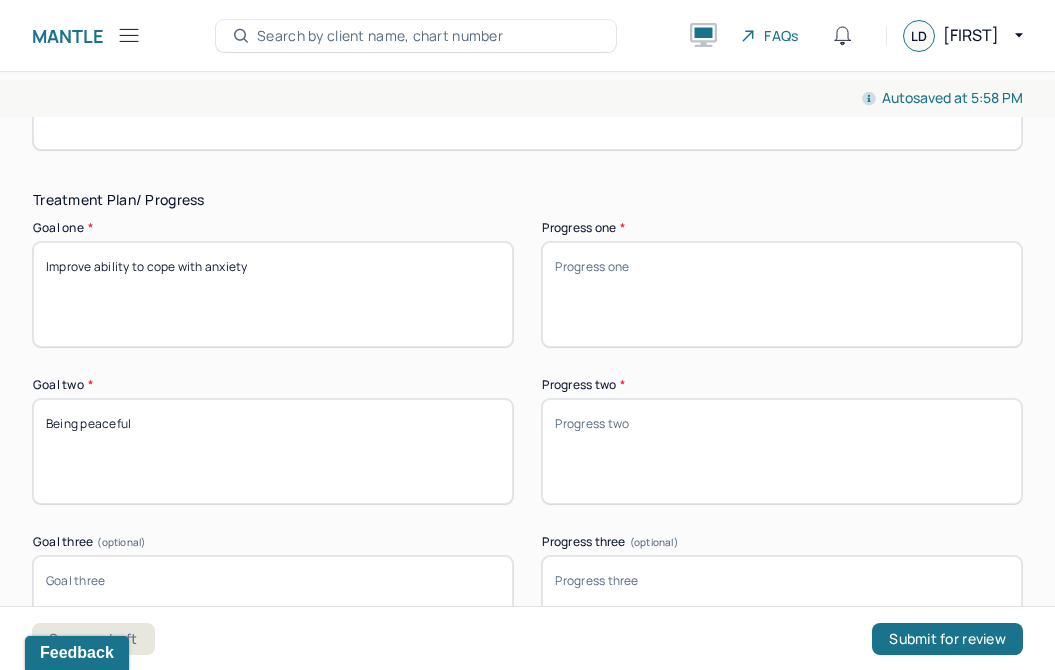 type on "Being peaceful" 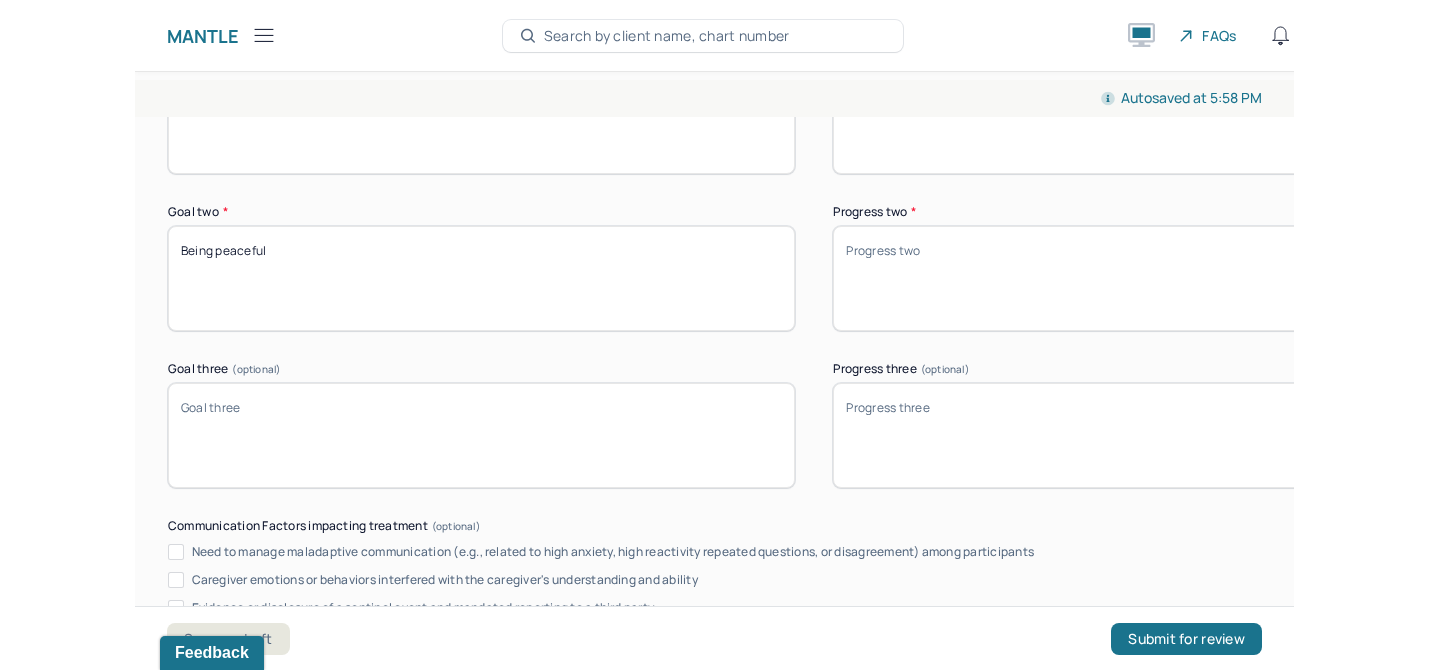 scroll, scrollTop: 3254, scrollLeft: 0, axis: vertical 